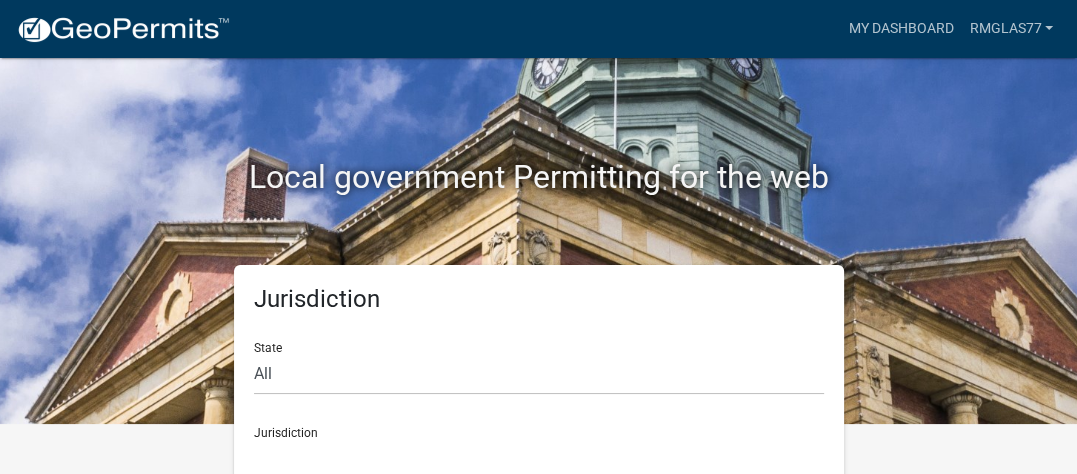 scroll, scrollTop: 92, scrollLeft: 0, axis: vertical 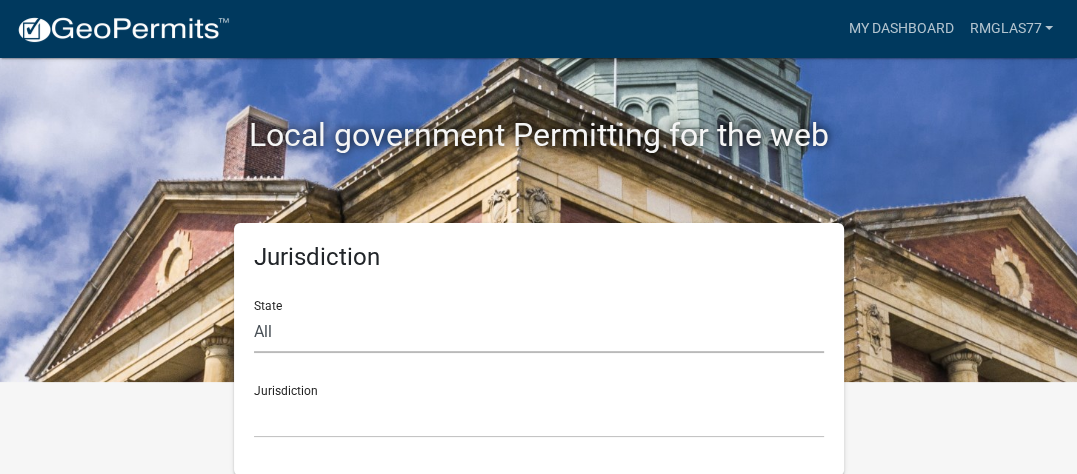 click on "All  Colorado   Georgia   Indiana   Iowa   Kansas   Minnesota   Ohio   South Carolina   Wisconsin" 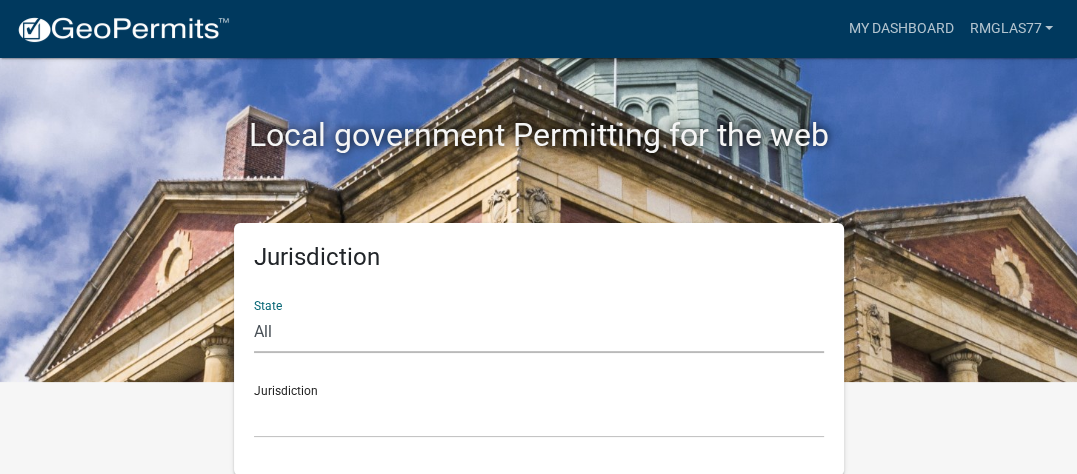 select on "Indiana" 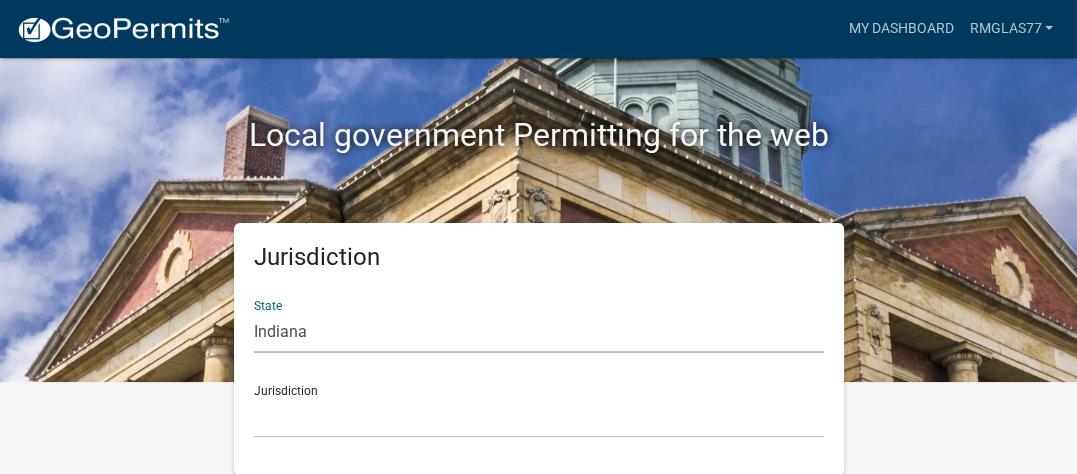 click on "All  Colorado   Georgia   Indiana   Iowa   Kansas   Minnesota   Ohio   South Carolina   Wisconsin" 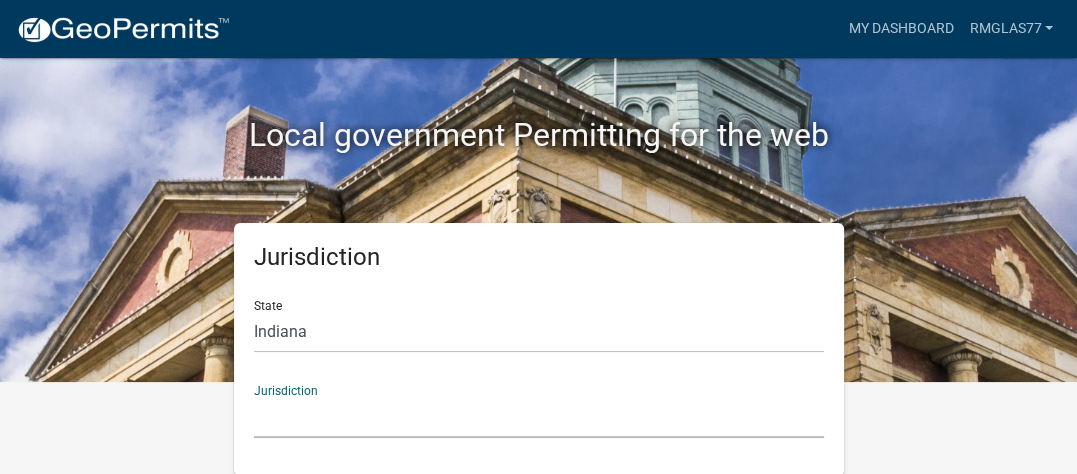 click on "City of Charlestown, Indiana City of Jeffersonville, Indiana City of Logansport, Indiana Decatur County, Indiana Grant County, Indiana Howard County, Indiana Huntington County, Indiana Jasper County, Indiana Kosciusko County, Indiana La Porte County, Indiana Miami County, Indiana Montgomery County, Indiana Morgan County, Indiana Newton County, Indiana Porter County, Indiana River Ridge Development Authority, Indiana Tippecanoe County, Indiana Vigo County, Indiana Wells County, Indiana Whitley County, Indiana" 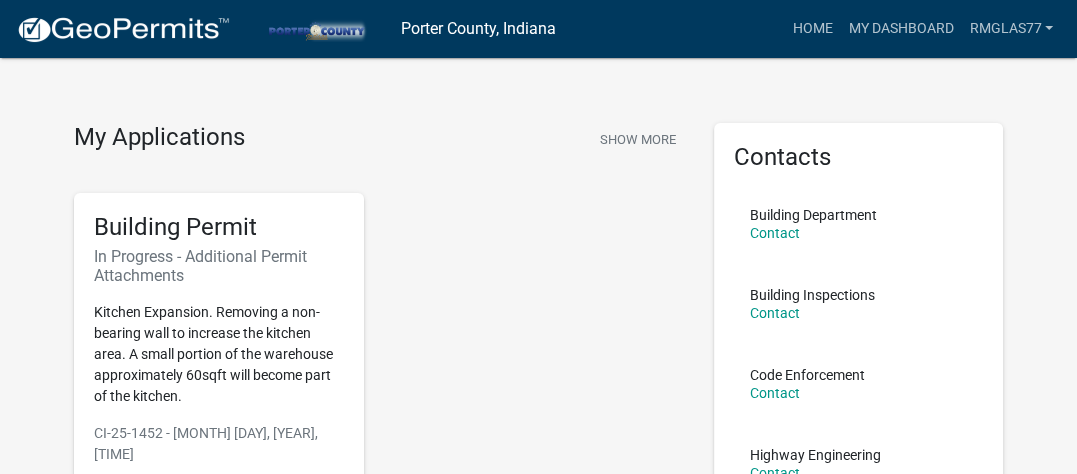 scroll, scrollTop: 0, scrollLeft: 0, axis: both 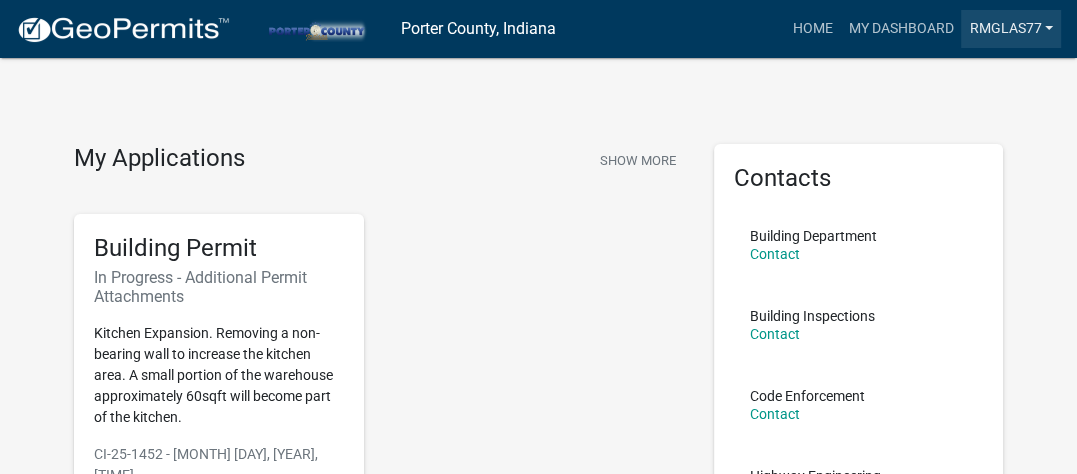 click on "Rmglas77" at bounding box center (1011, 29) 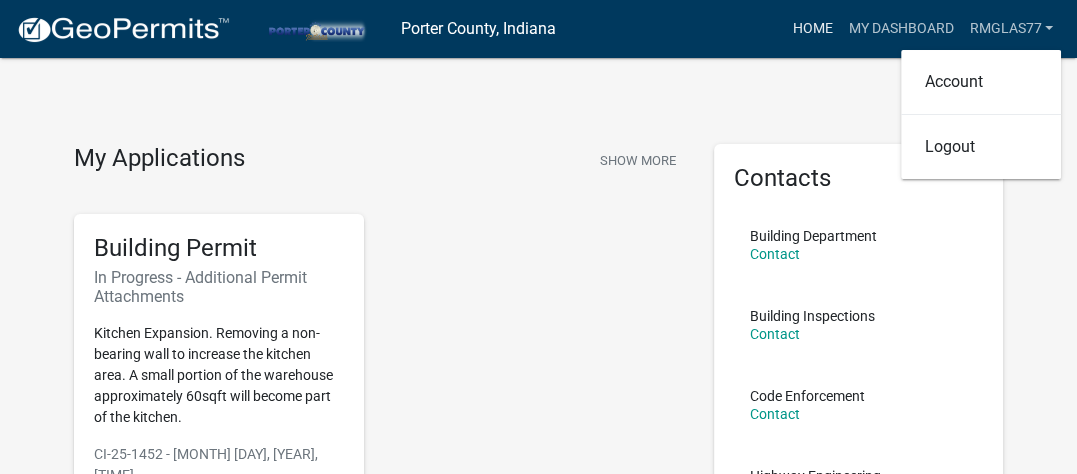 click on "Home" at bounding box center [812, 29] 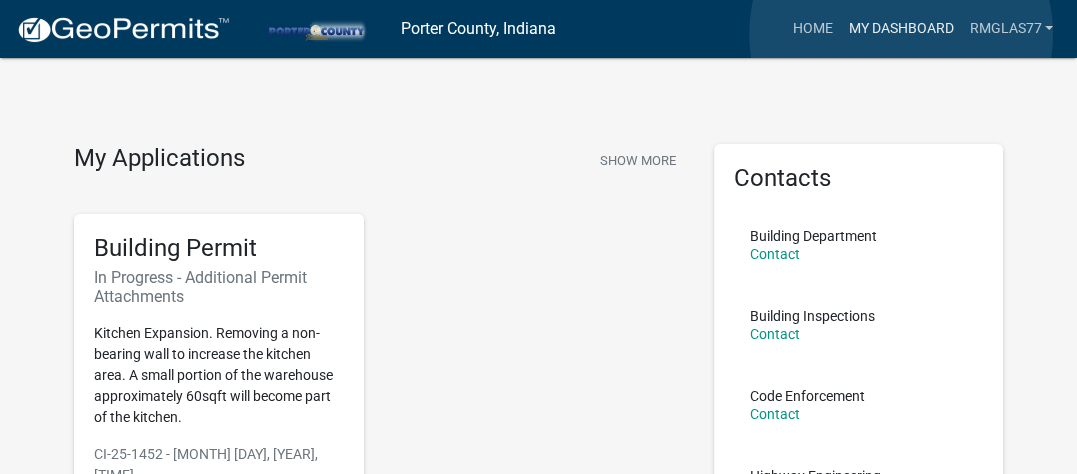 click on "My Dashboard" at bounding box center [900, 29] 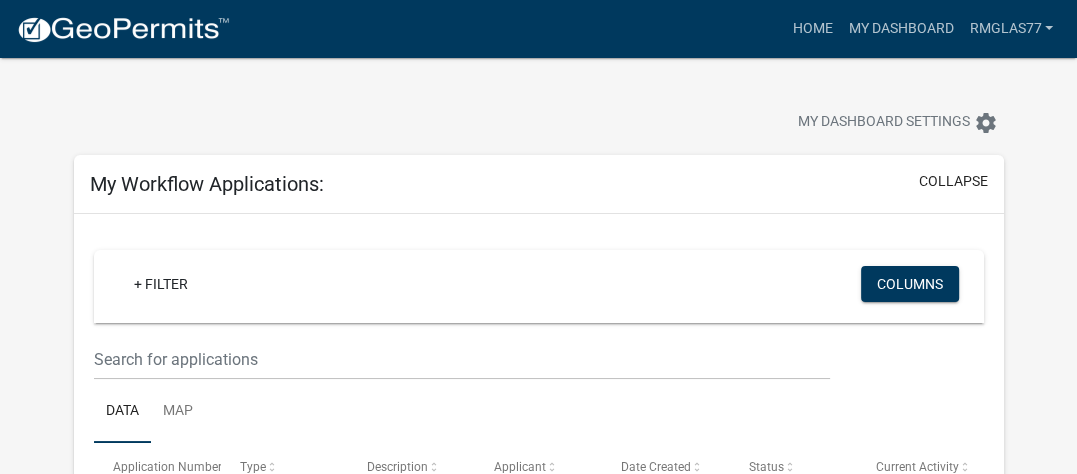 scroll, scrollTop: 0, scrollLeft: 0, axis: both 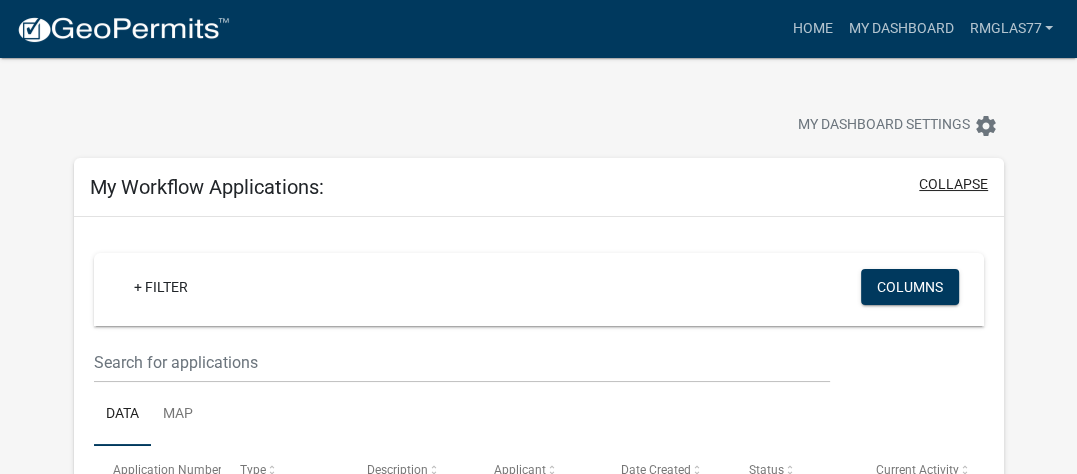 click on "collapse" at bounding box center [953, 184] 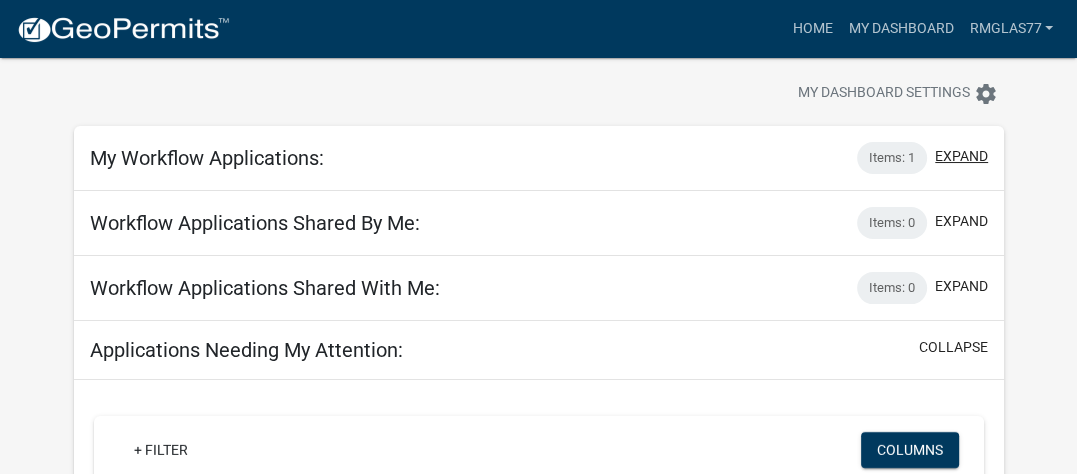 scroll, scrollTop: 0, scrollLeft: 0, axis: both 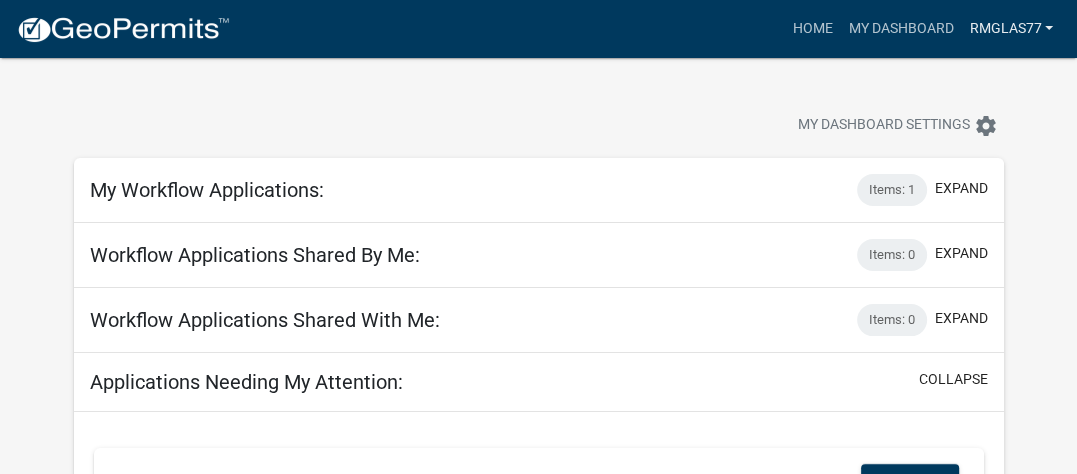 click on "Rmglas77" at bounding box center (1011, 29) 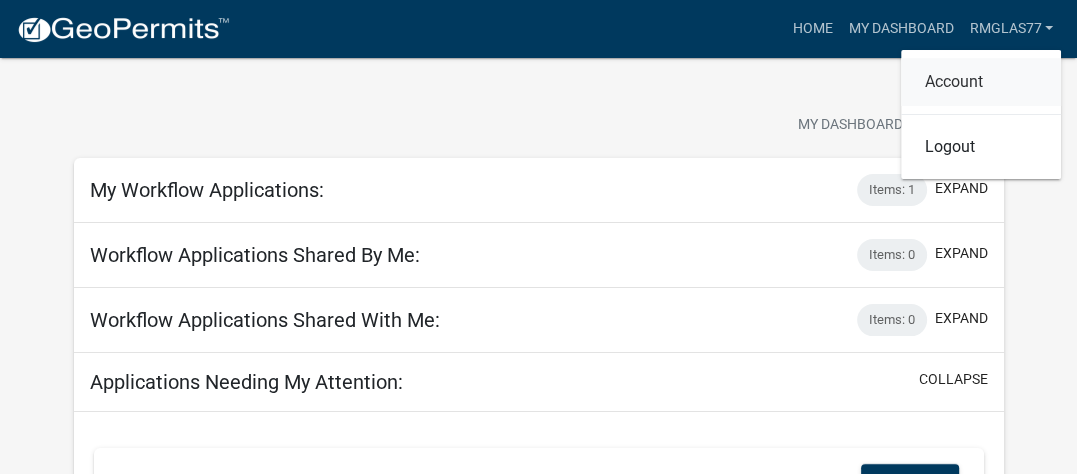 click on "Account" at bounding box center [981, 82] 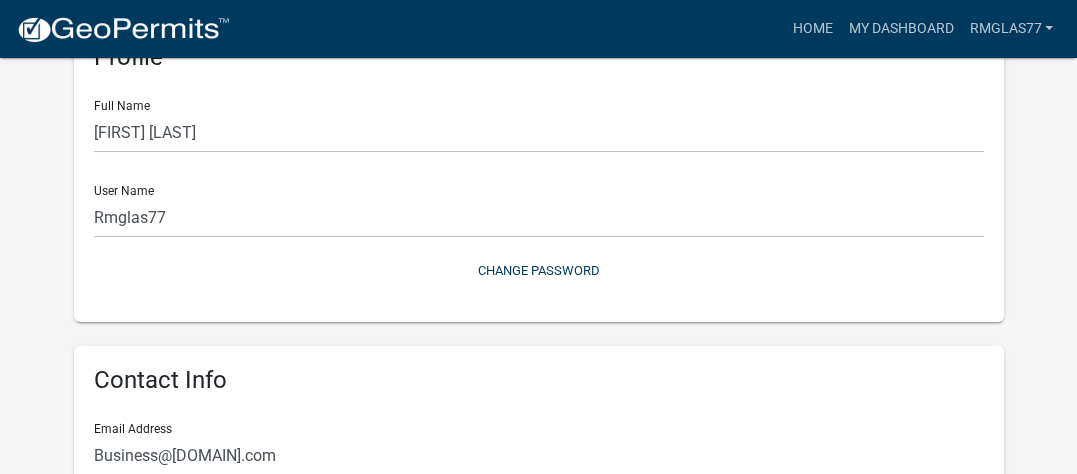 scroll, scrollTop: 0, scrollLeft: 0, axis: both 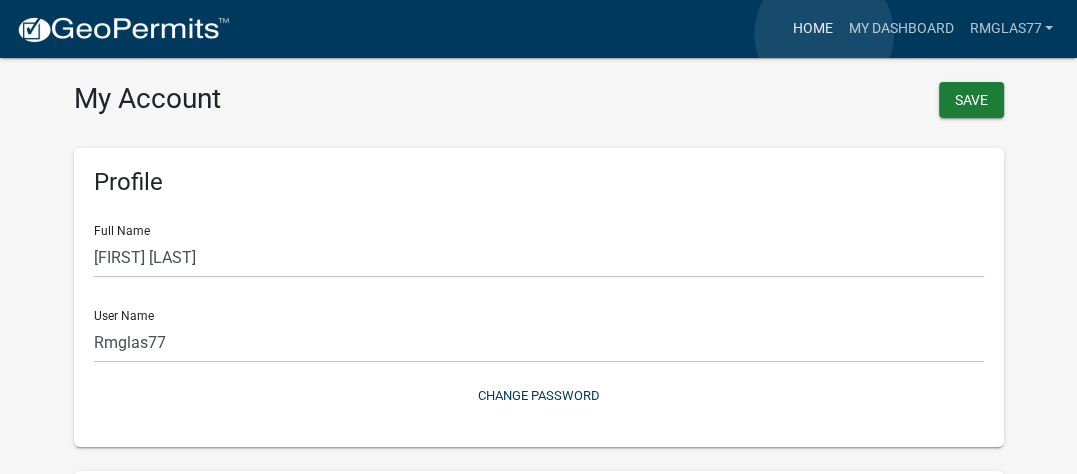 click on "Home" at bounding box center [812, 29] 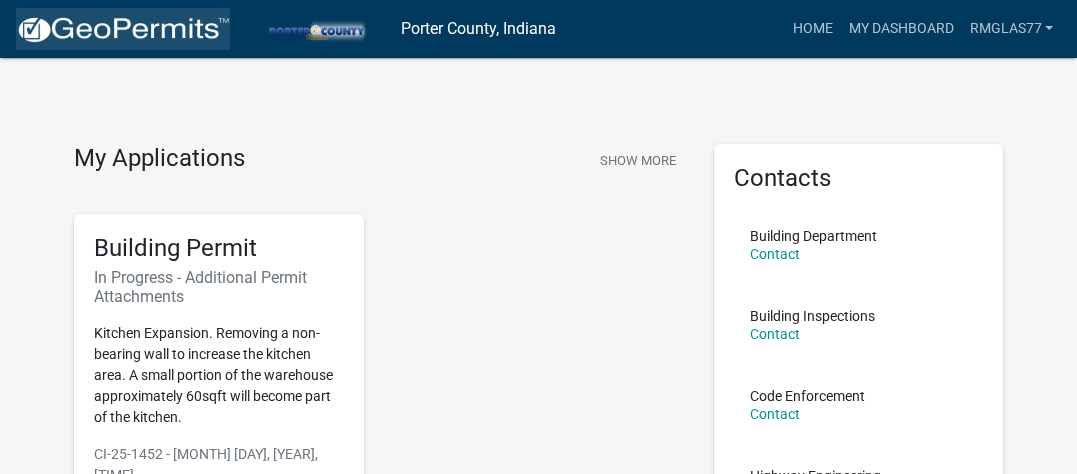 click 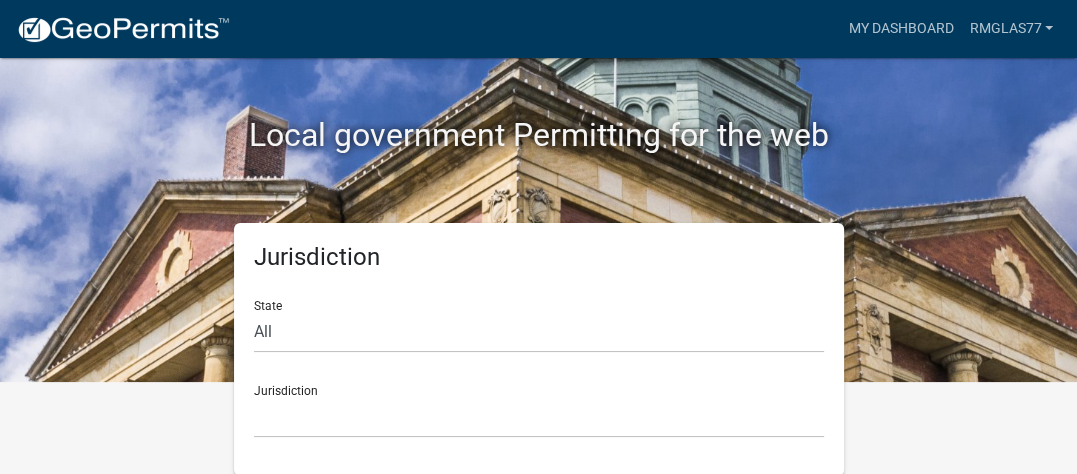 scroll, scrollTop: 92, scrollLeft: 0, axis: vertical 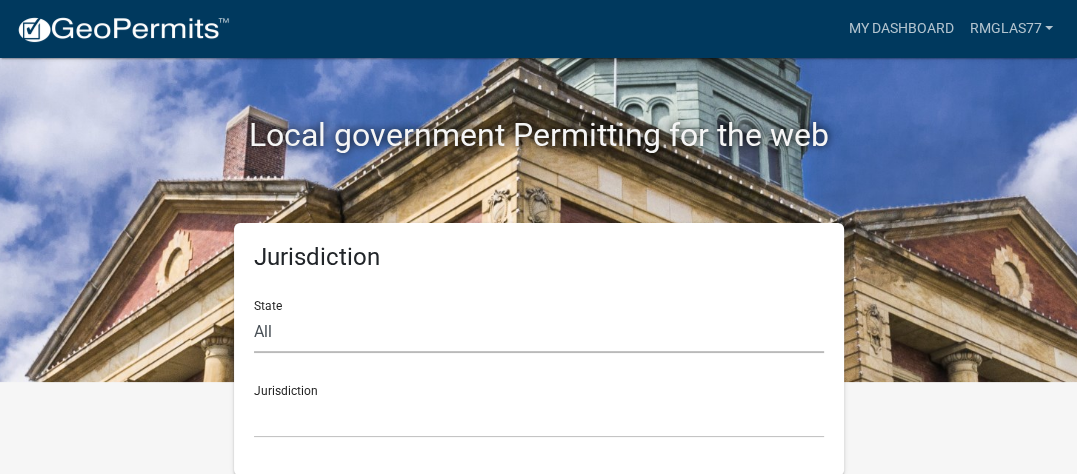 click on "All  Colorado   Georgia   Indiana   Iowa   Kansas   Minnesota   Ohio   South Carolina   Wisconsin" 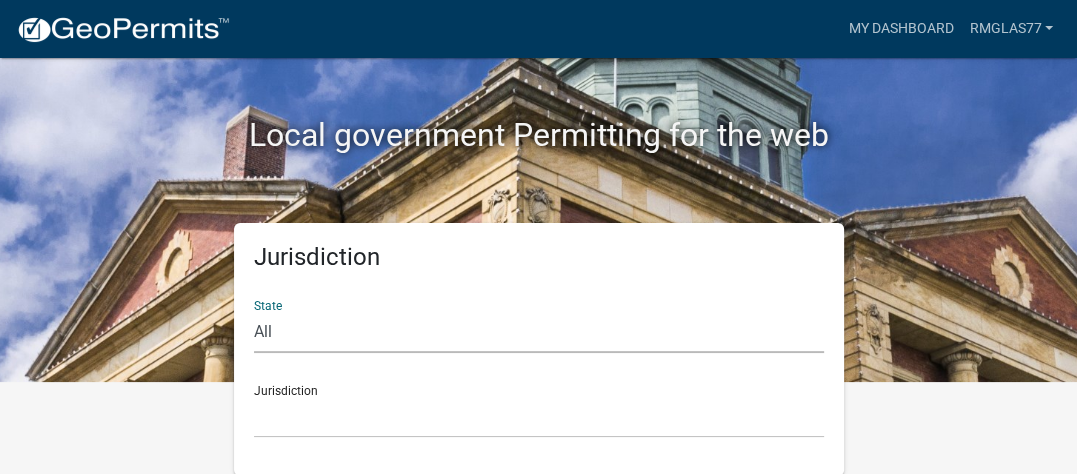 select on "Indiana" 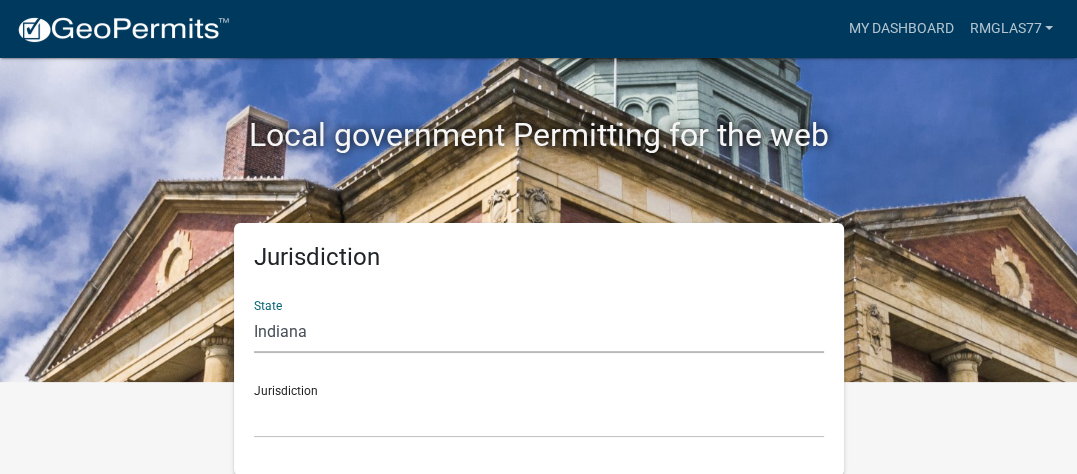 click on "All  Colorado   Georgia   Indiana   Iowa   Kansas   Minnesota   Ohio   South Carolina   Wisconsin" 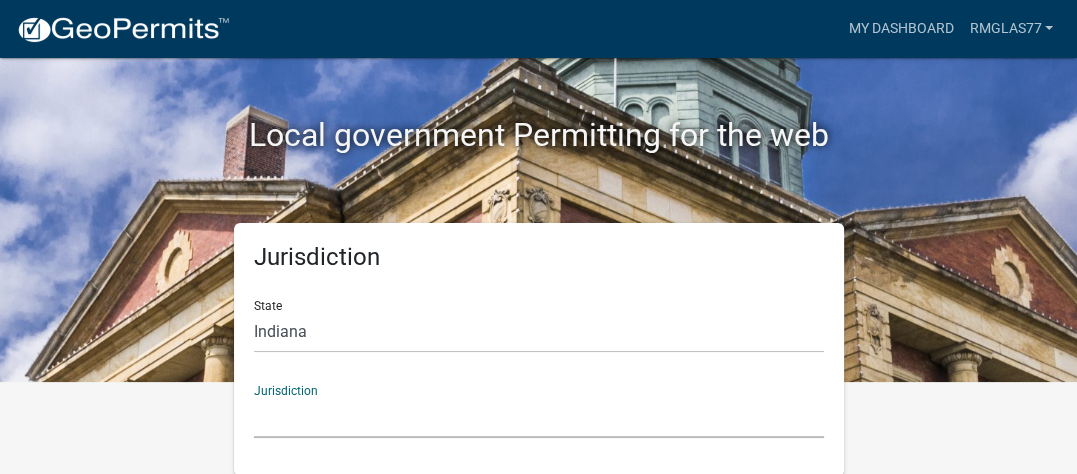 click on "City of Charlestown, Indiana City of Jeffersonville, Indiana City of Logansport, Indiana Decatur County, Indiana Grant County, Indiana Howard County, Indiana Huntington County, Indiana Jasper County, Indiana Kosciusko County, Indiana La Porte County, Indiana Miami County, Indiana Montgomery County, Indiana Morgan County, Indiana Newton County, Indiana Porter County, Indiana River Ridge Development Authority, Indiana Tippecanoe County, Indiana Vigo County, Indiana Wells County, Indiana Whitley County, Indiana" 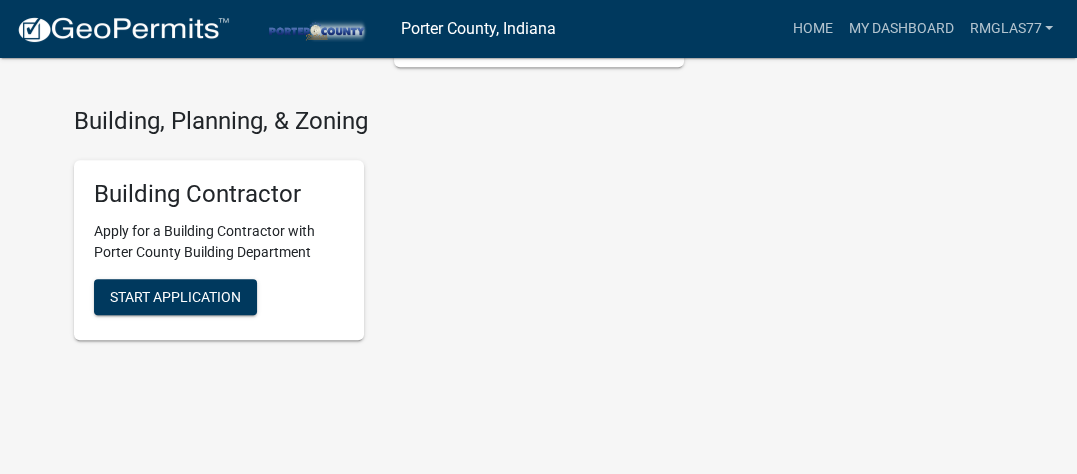 scroll, scrollTop: 1182, scrollLeft: 0, axis: vertical 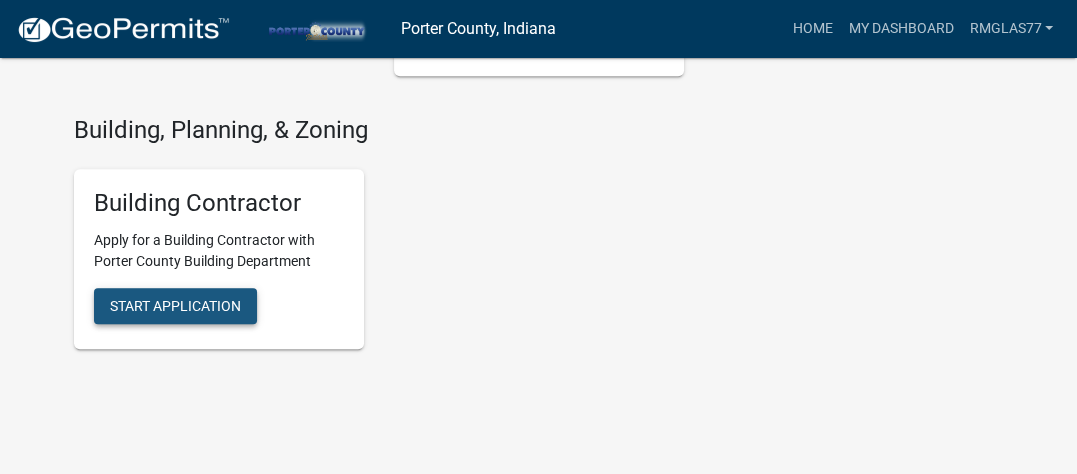 click on "Start Application" at bounding box center (175, -329) 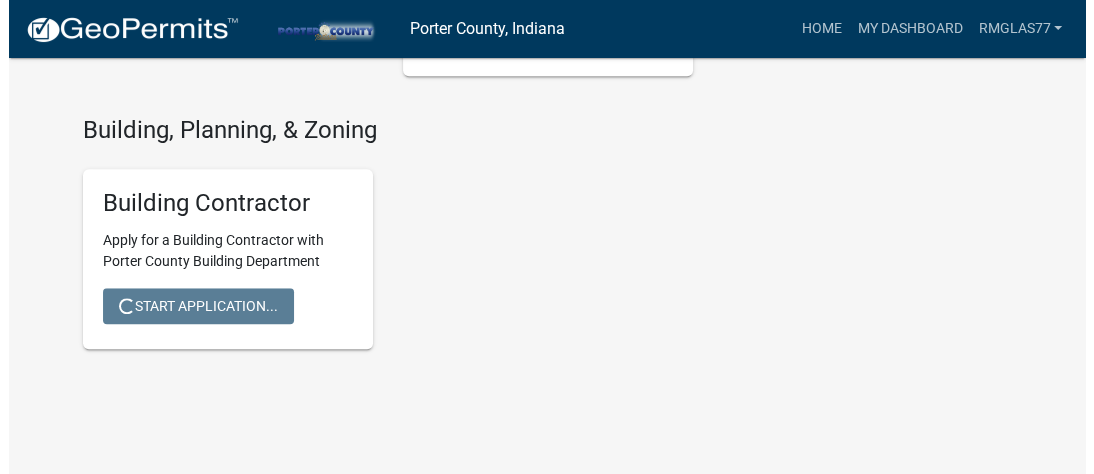 scroll, scrollTop: 0, scrollLeft: 0, axis: both 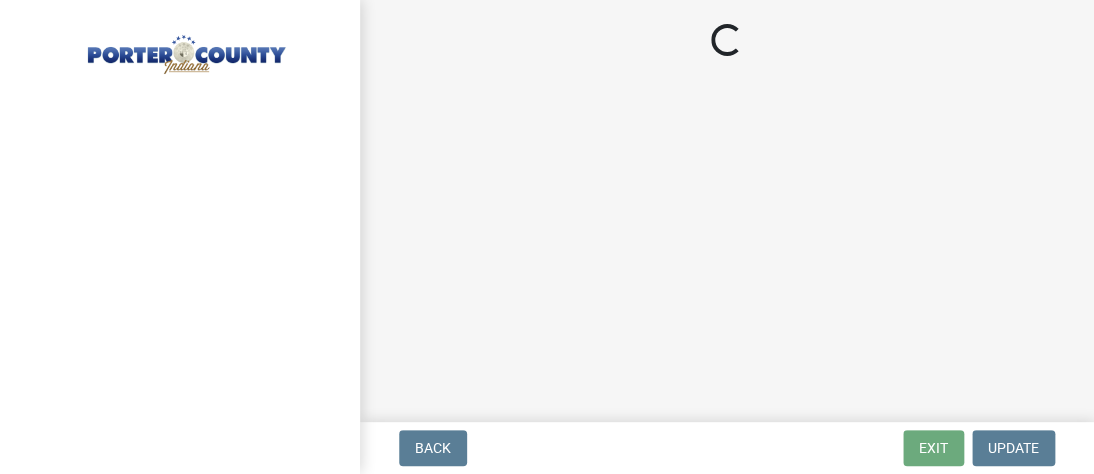select on "IN" 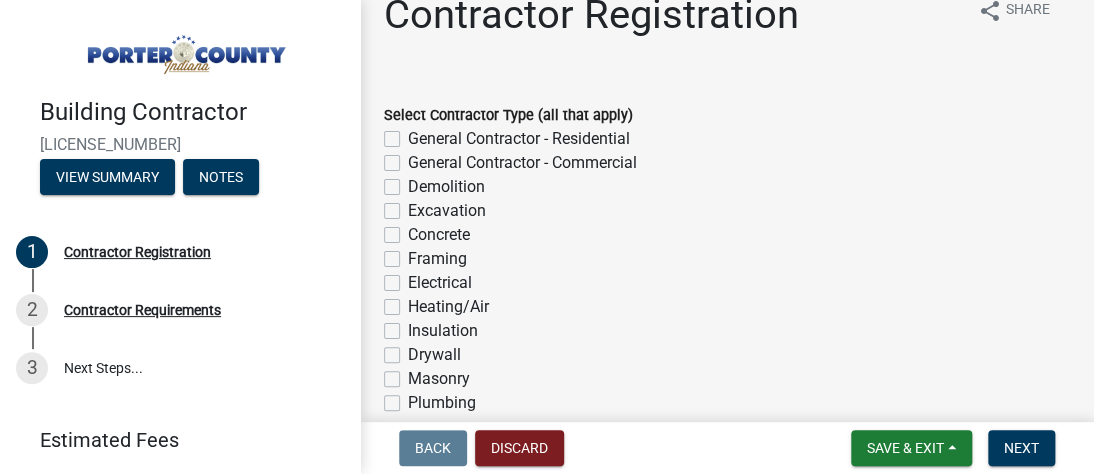 scroll, scrollTop: 24, scrollLeft: 0, axis: vertical 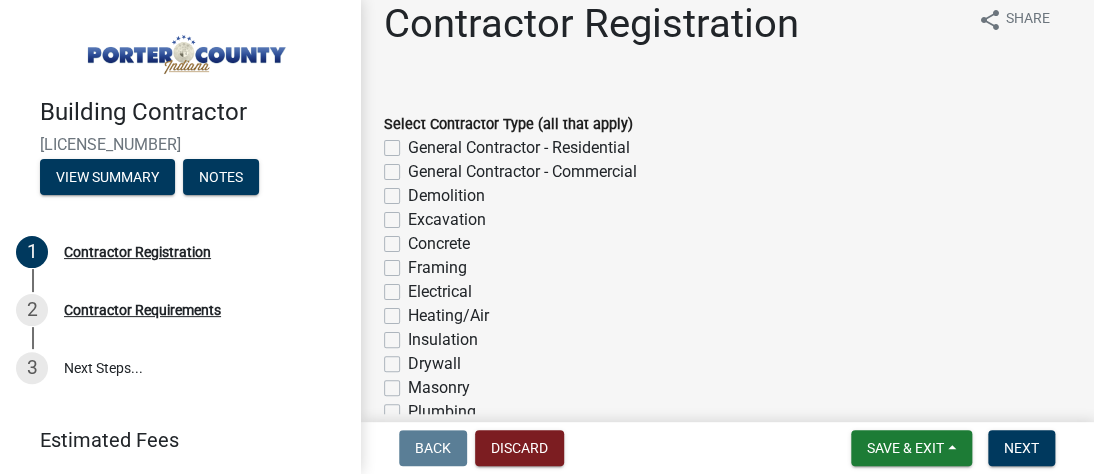 click on "General Contractor - Commercial" 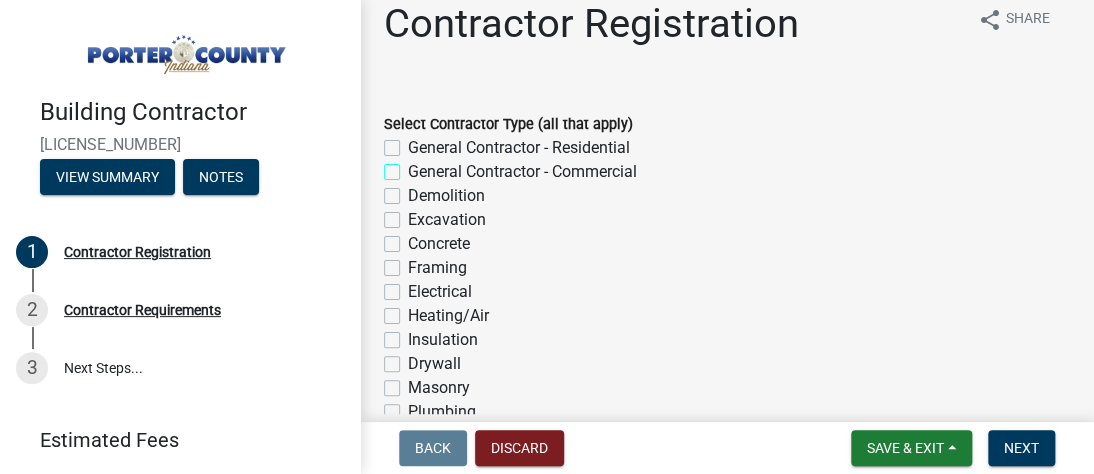click on "General Contractor - Commercial" at bounding box center (414, 166) 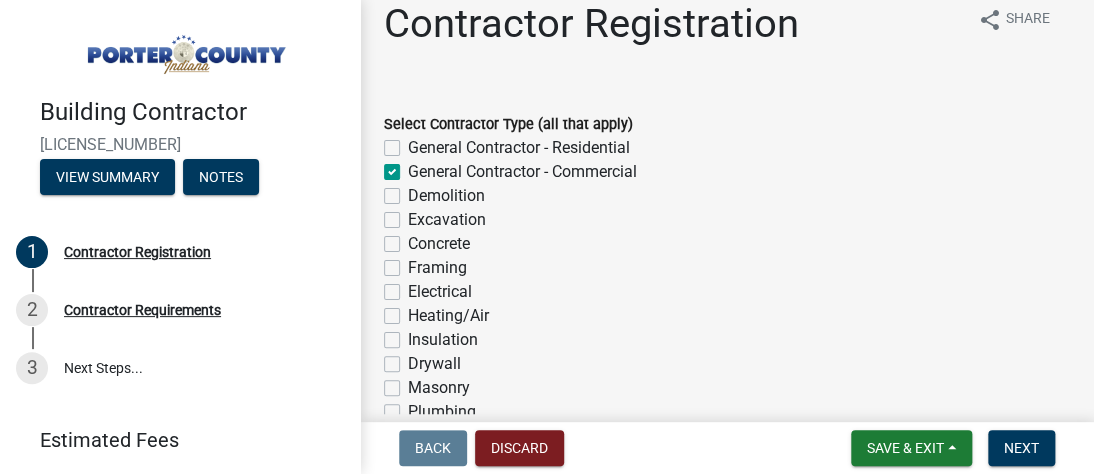checkbox on "false" 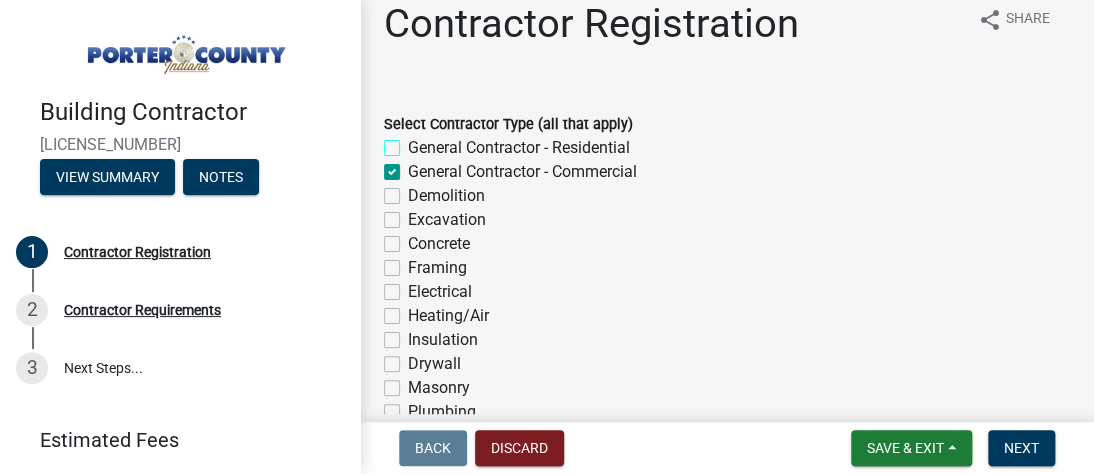 click on "General Contractor - Residential" at bounding box center (414, 142) 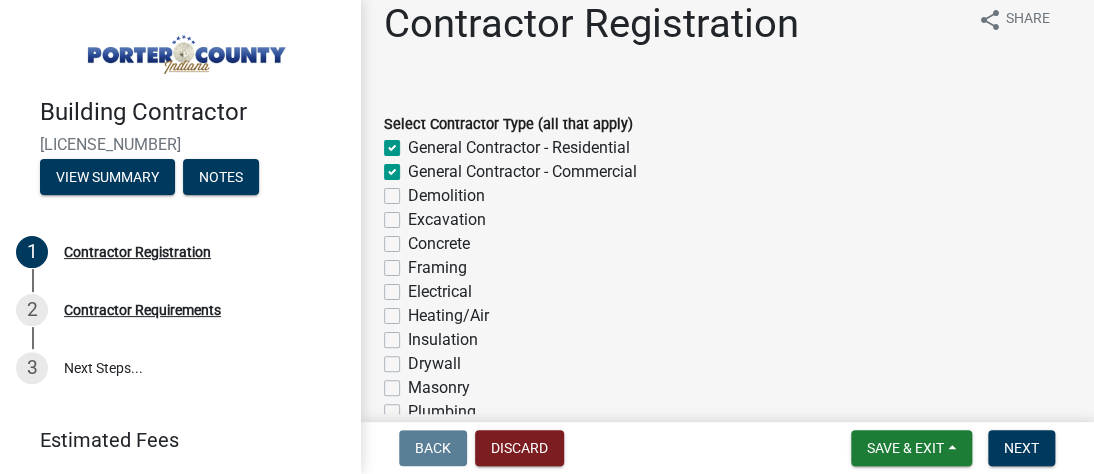 checkbox on "true" 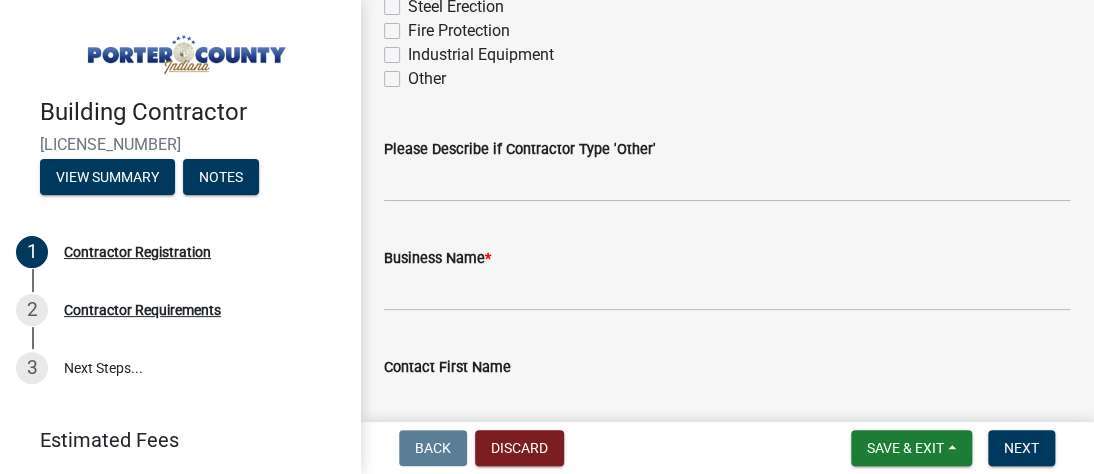 scroll, scrollTop: 600, scrollLeft: 0, axis: vertical 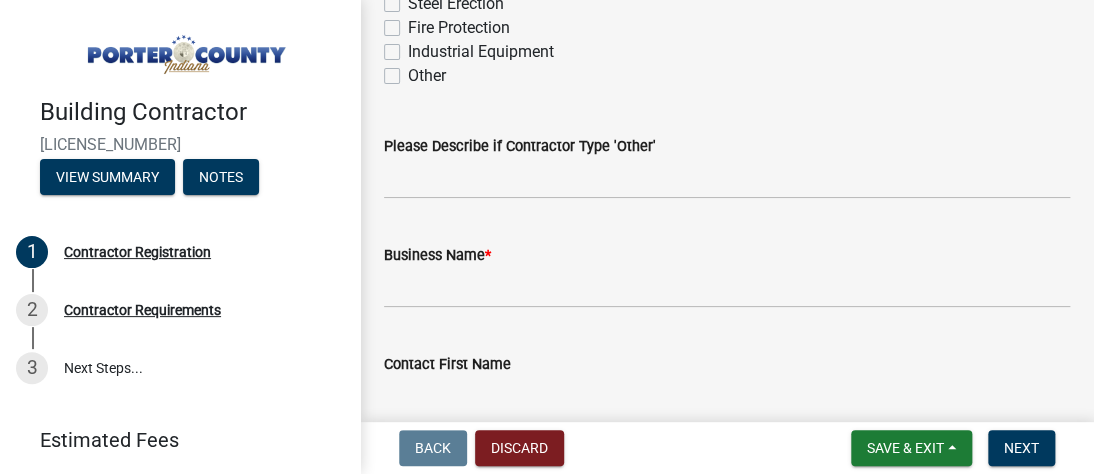 click on "Other" 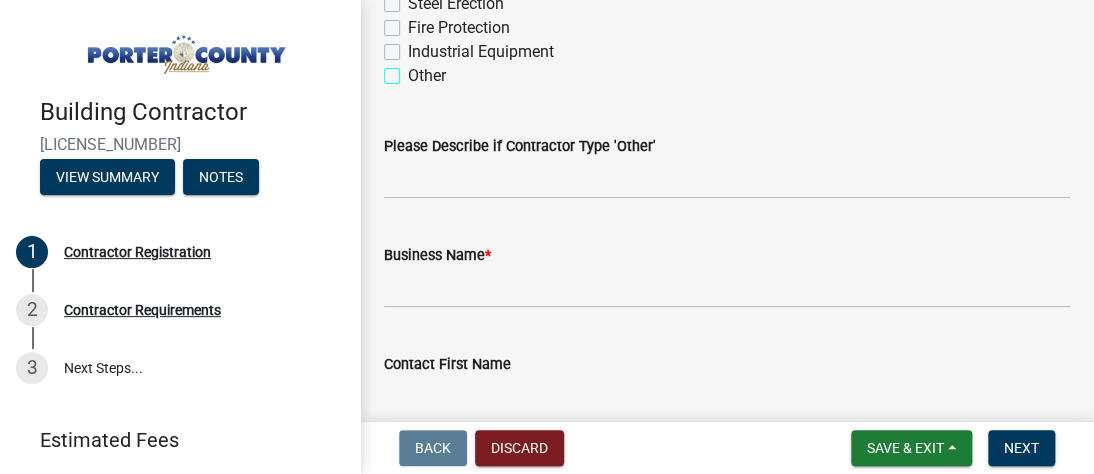 click on "Other" at bounding box center [414, 70] 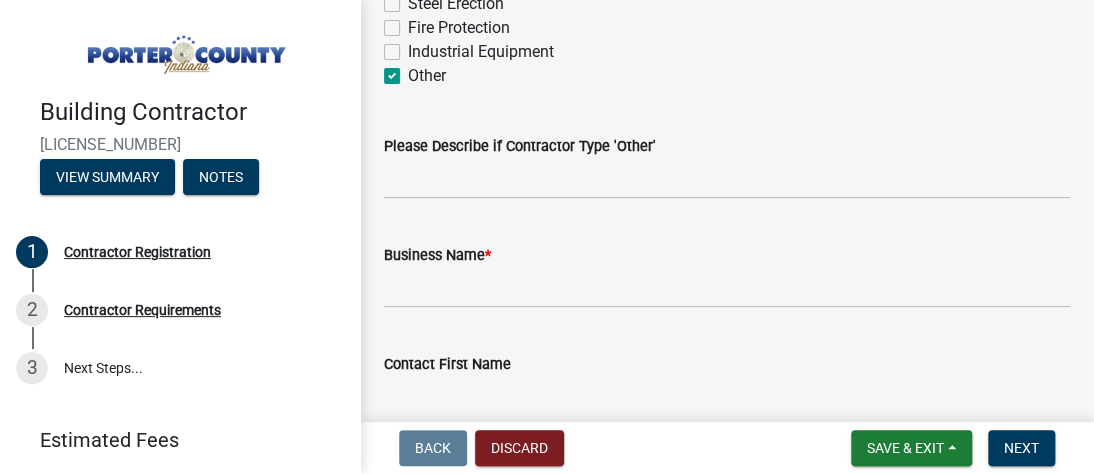 checkbox on "true" 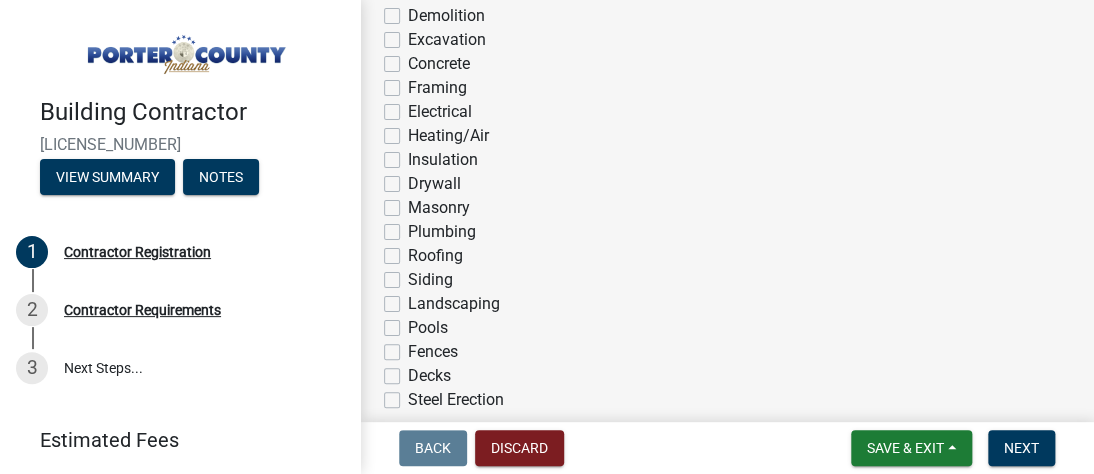 scroll, scrollTop: 275, scrollLeft: 0, axis: vertical 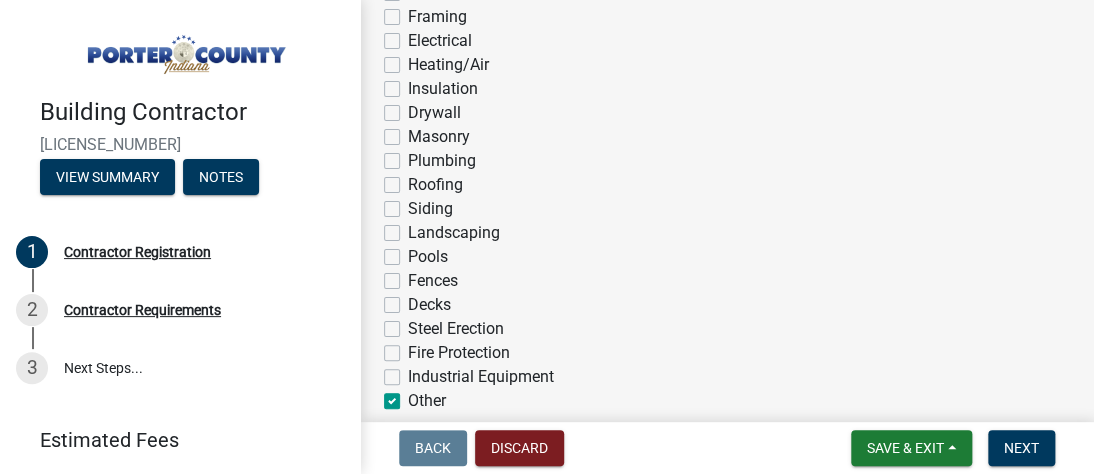 click on "Other" 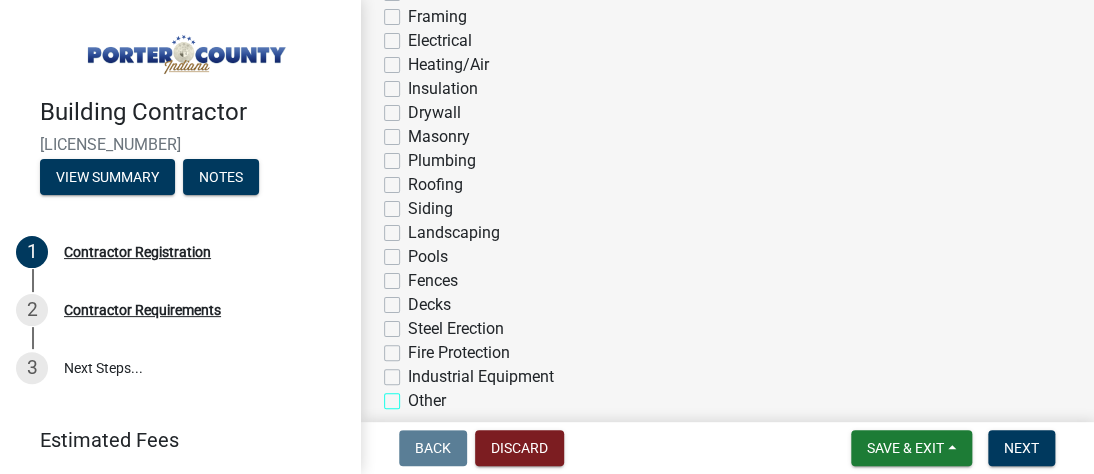 checkbox on "true" 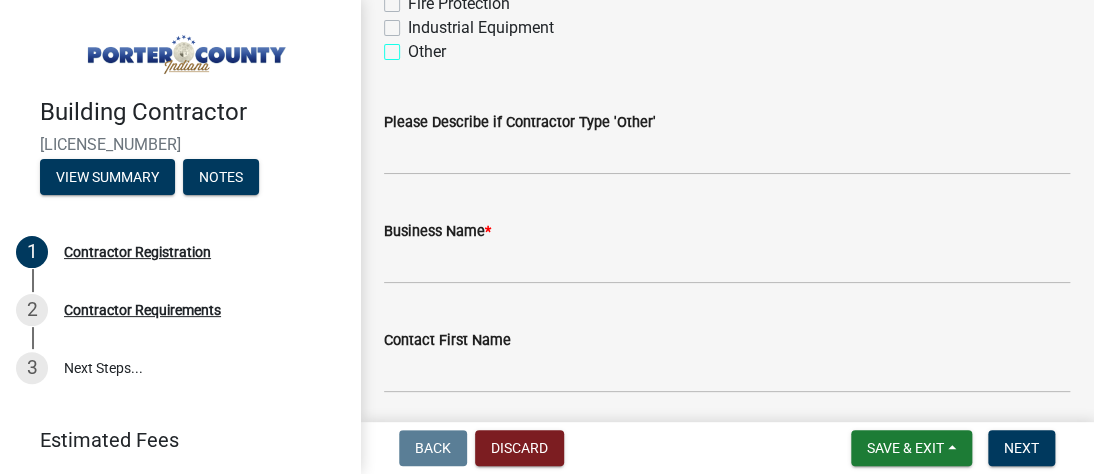 scroll, scrollTop: 650, scrollLeft: 0, axis: vertical 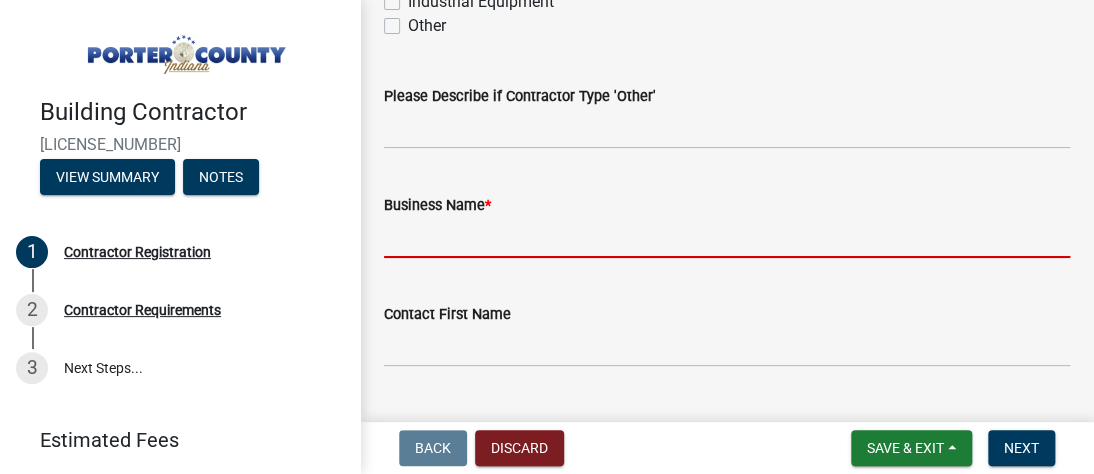 click on "Business Name  *" at bounding box center [727, 237] 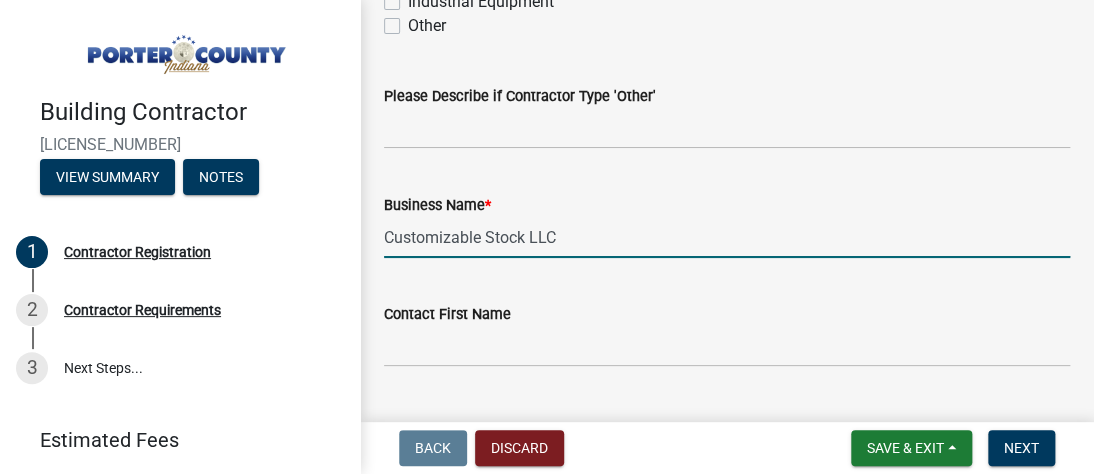 type on "Customizable Stock LLC" 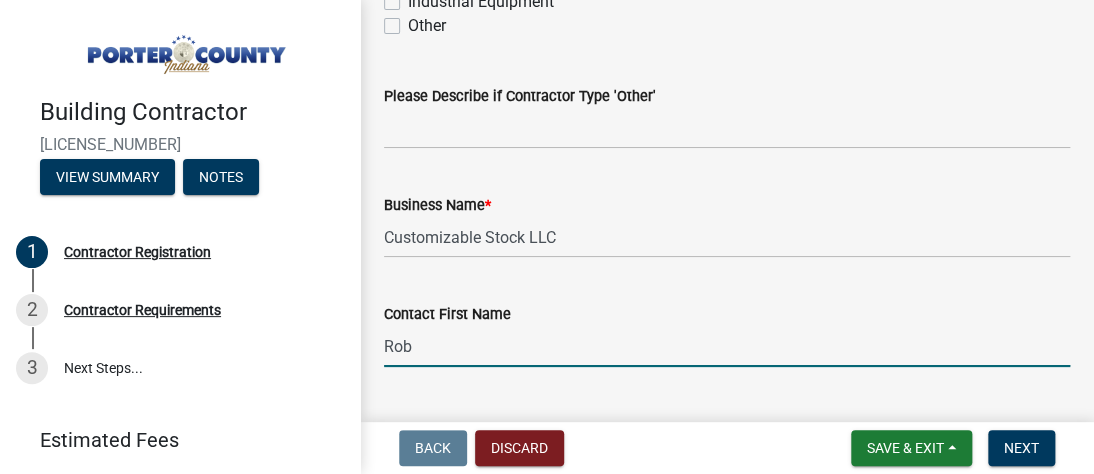 type on "Rob" 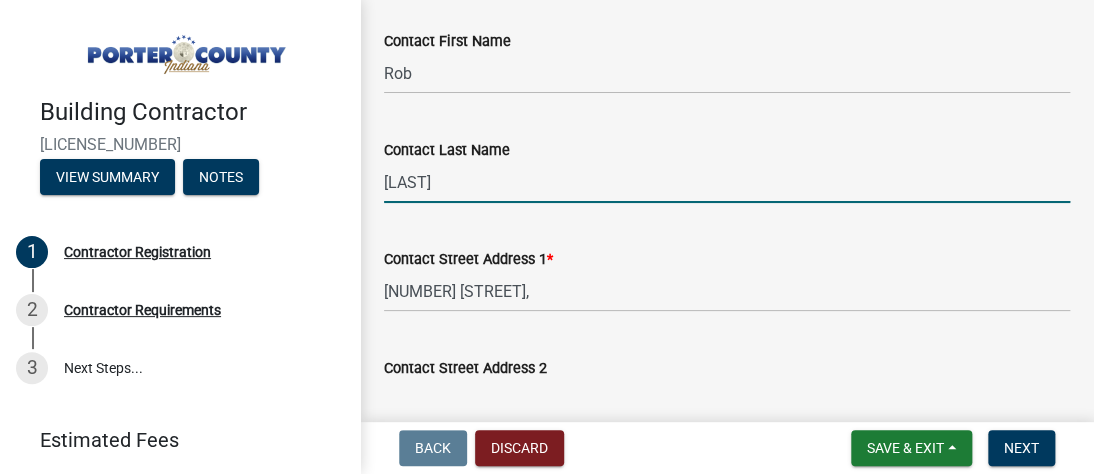 scroll, scrollTop: 948, scrollLeft: 0, axis: vertical 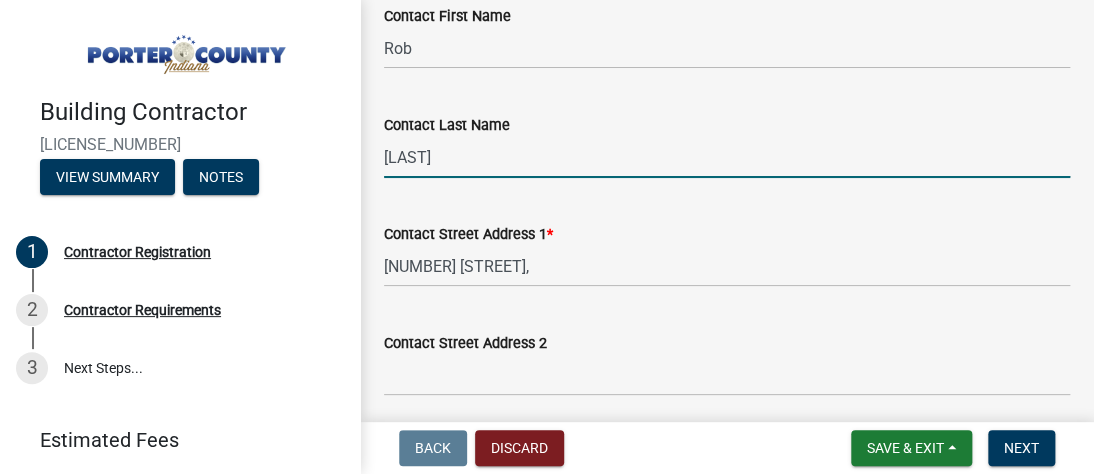 click on "[LAST]" at bounding box center (727, 157) 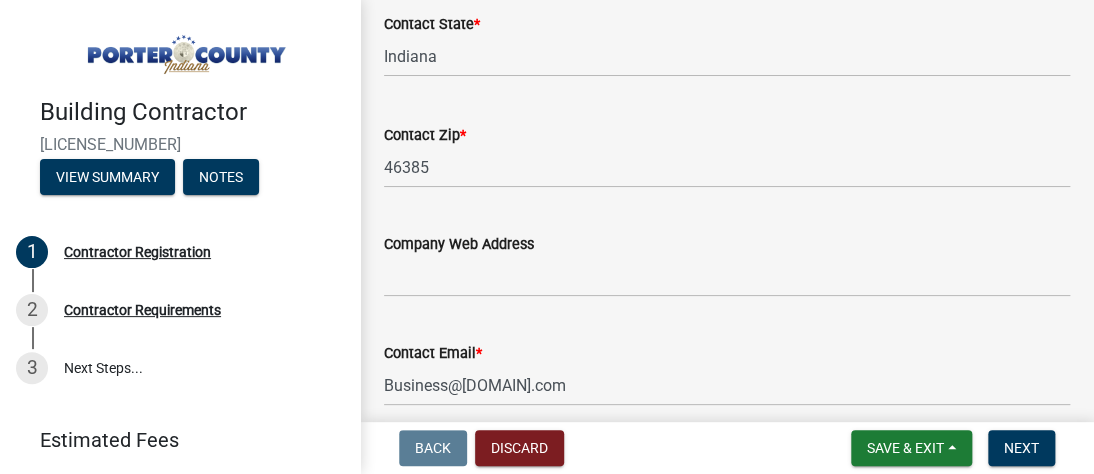 scroll, scrollTop: 1623, scrollLeft: 0, axis: vertical 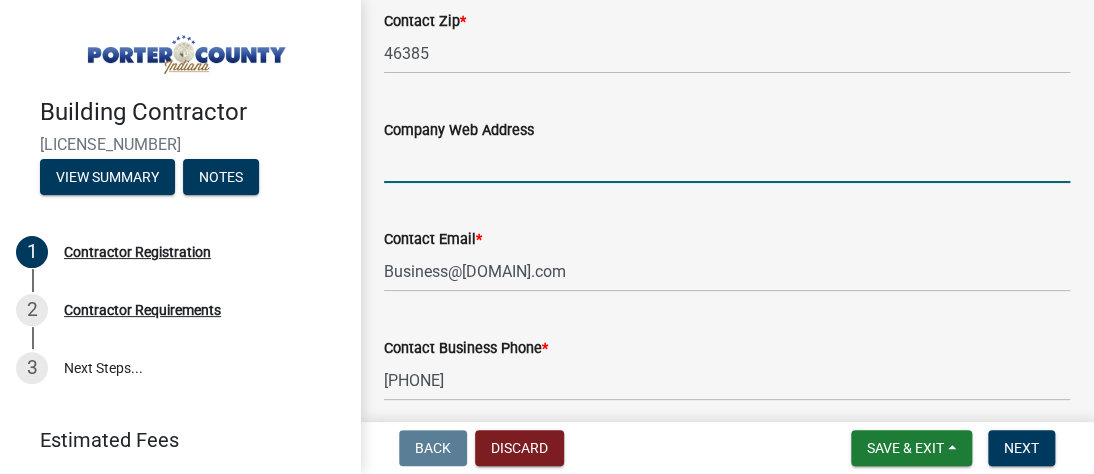 click on "Company Web Address" at bounding box center [727, 162] 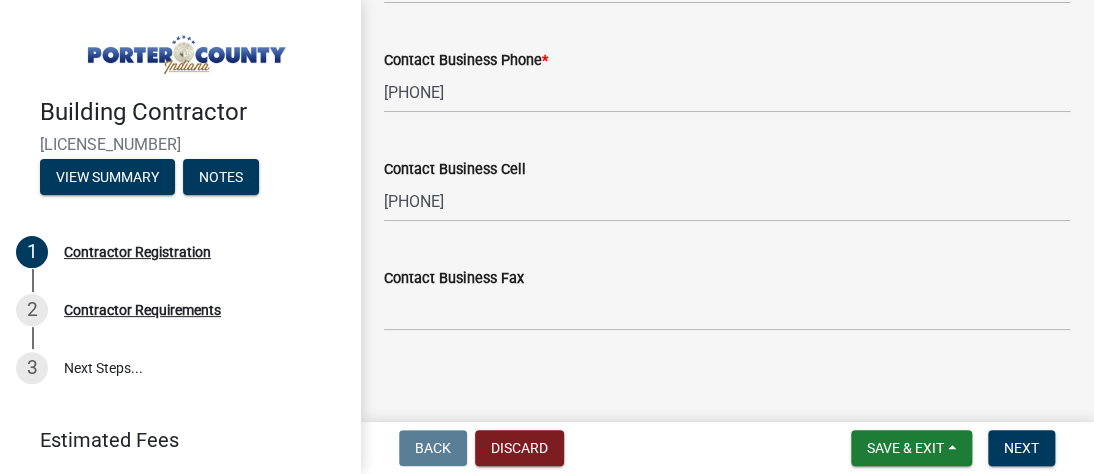 scroll, scrollTop: 1921, scrollLeft: 0, axis: vertical 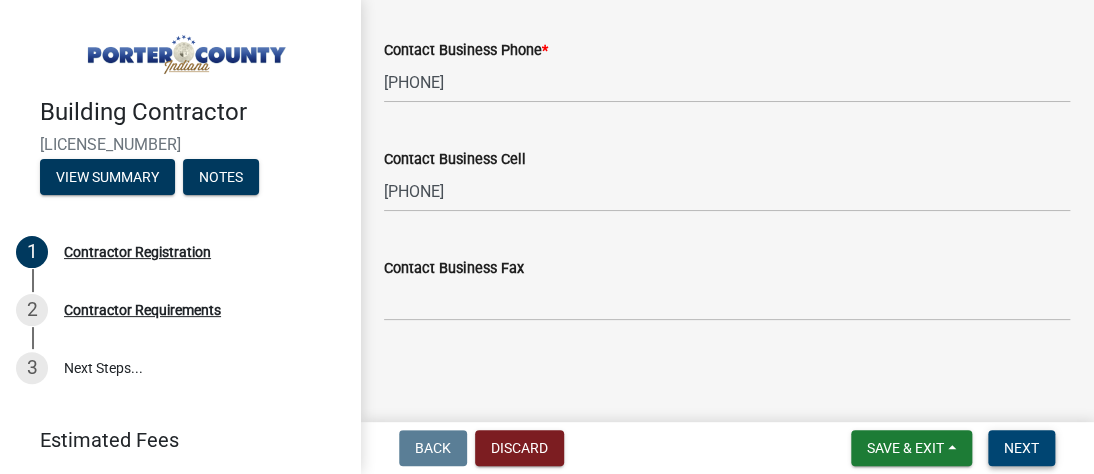type on "https://[DOMAIN].com/" 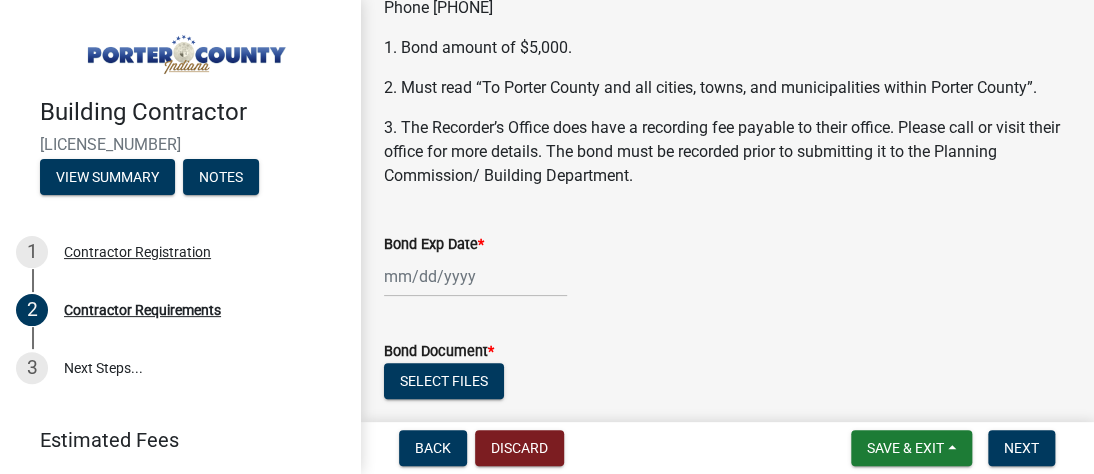 scroll, scrollTop: 250, scrollLeft: 0, axis: vertical 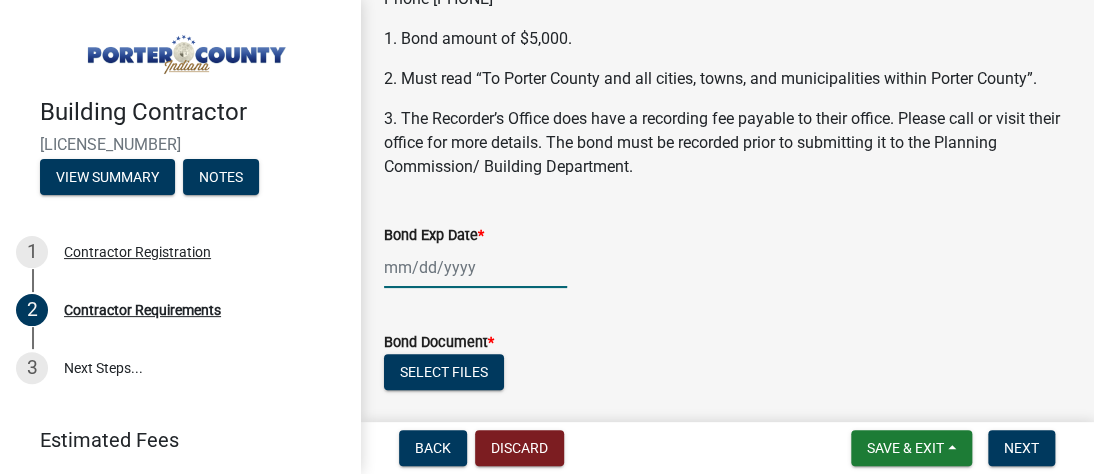 click 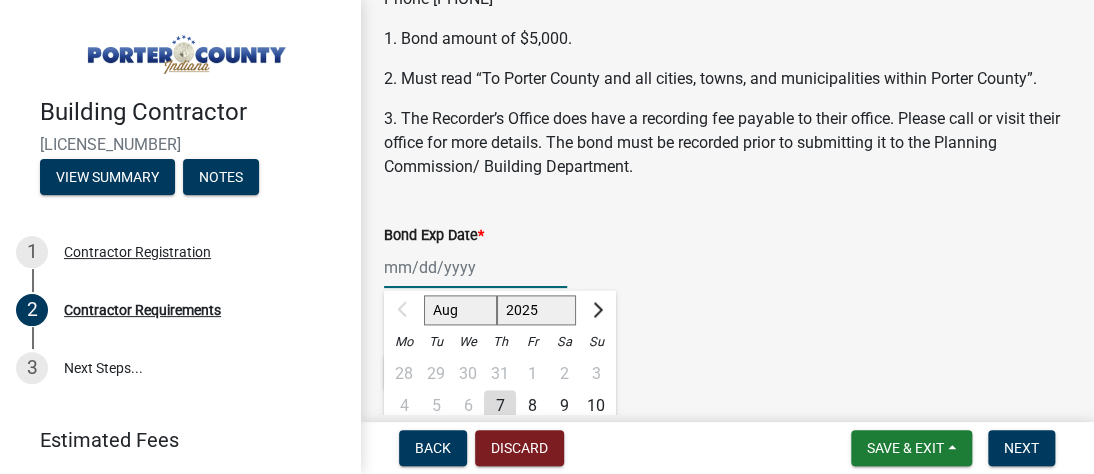 click on "Bond Exp Date  *" at bounding box center [475, 267] 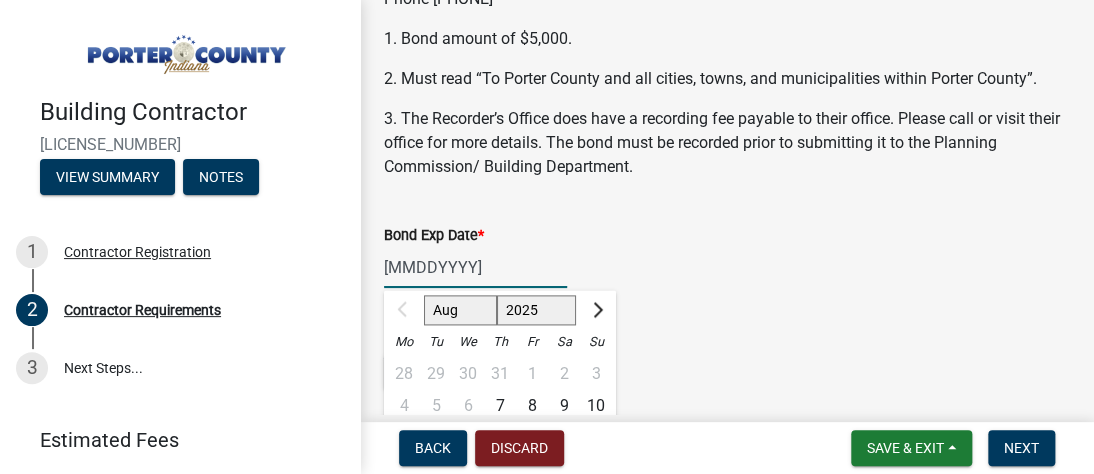type on "[MMDDYYYY]" 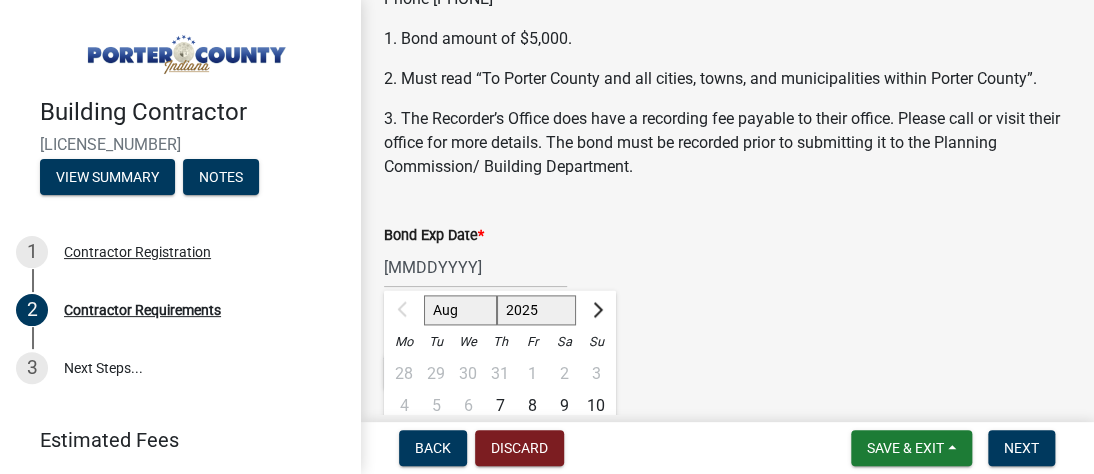 click on "Bond Document  *" 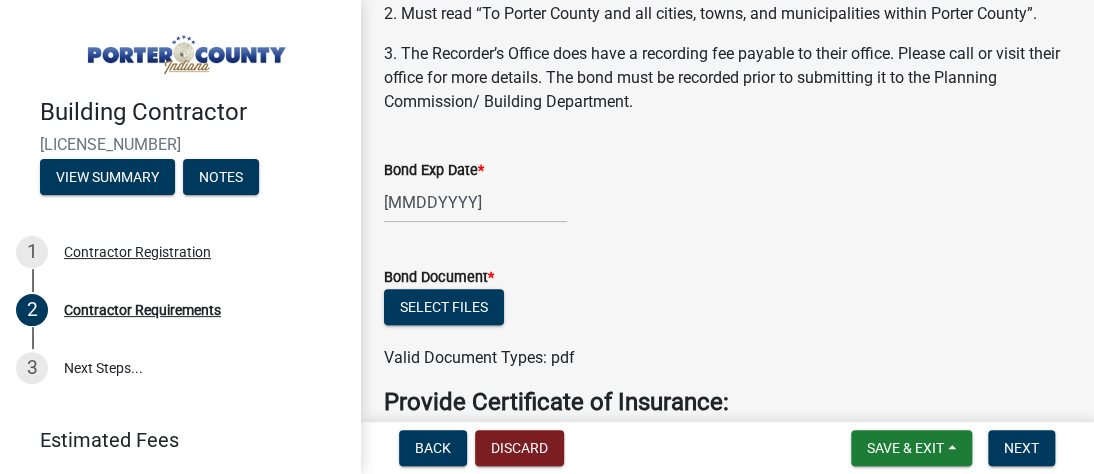 scroll, scrollTop: 324, scrollLeft: 0, axis: vertical 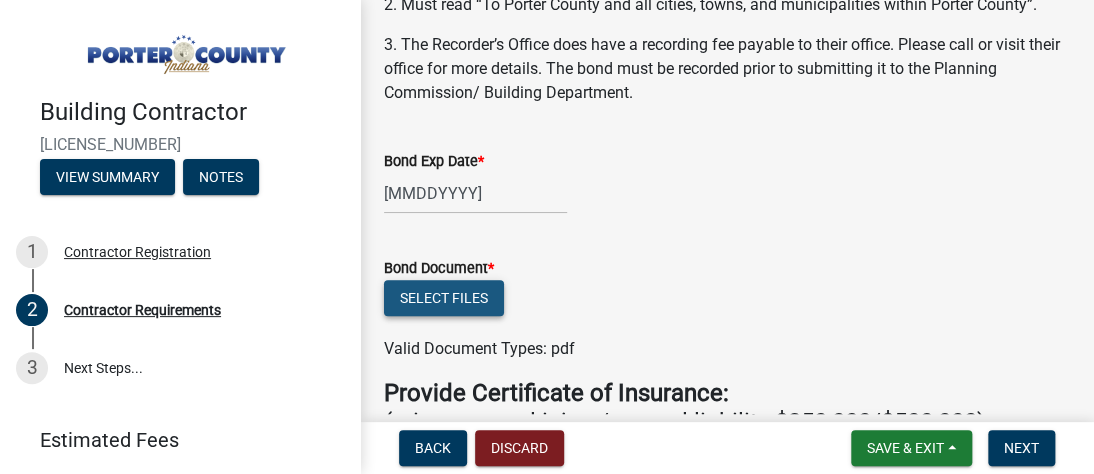 click on "Select files" 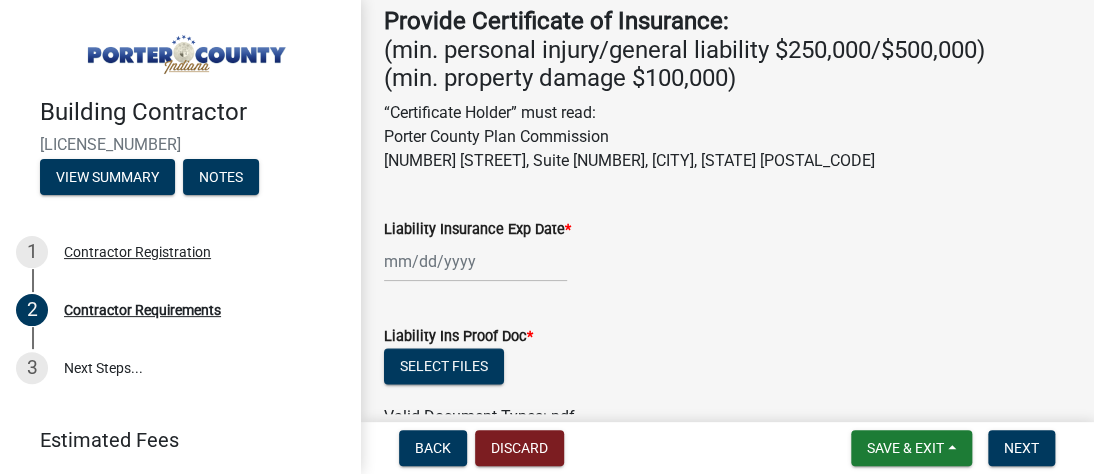scroll, scrollTop: 775, scrollLeft: 0, axis: vertical 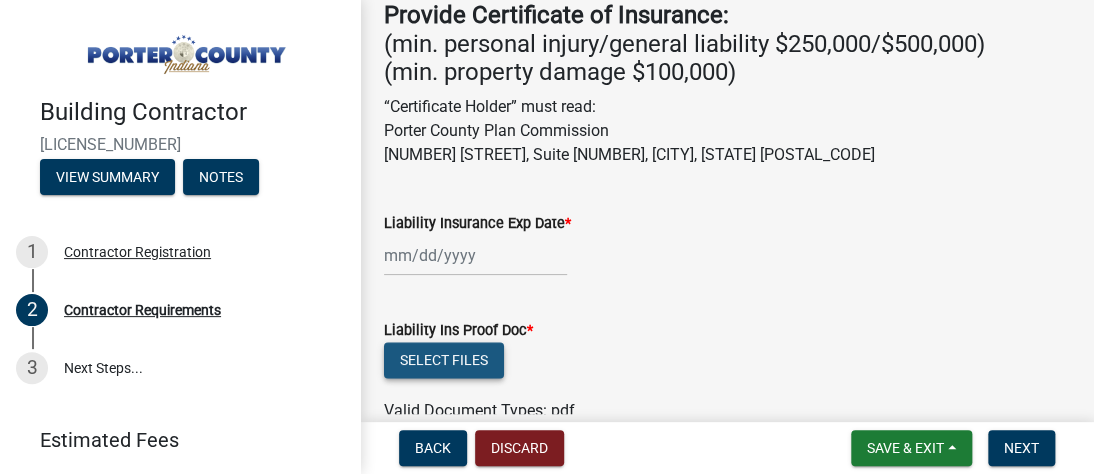 click on "Select files" 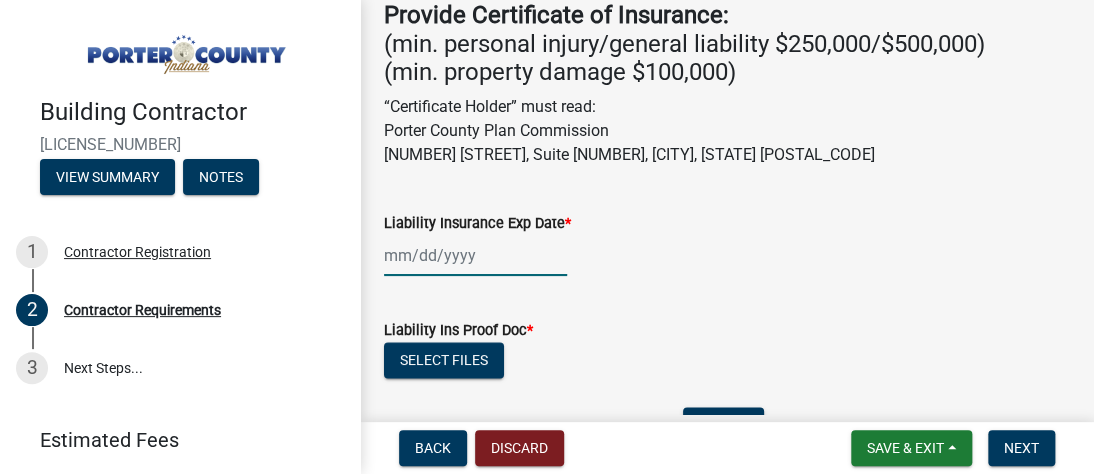 click 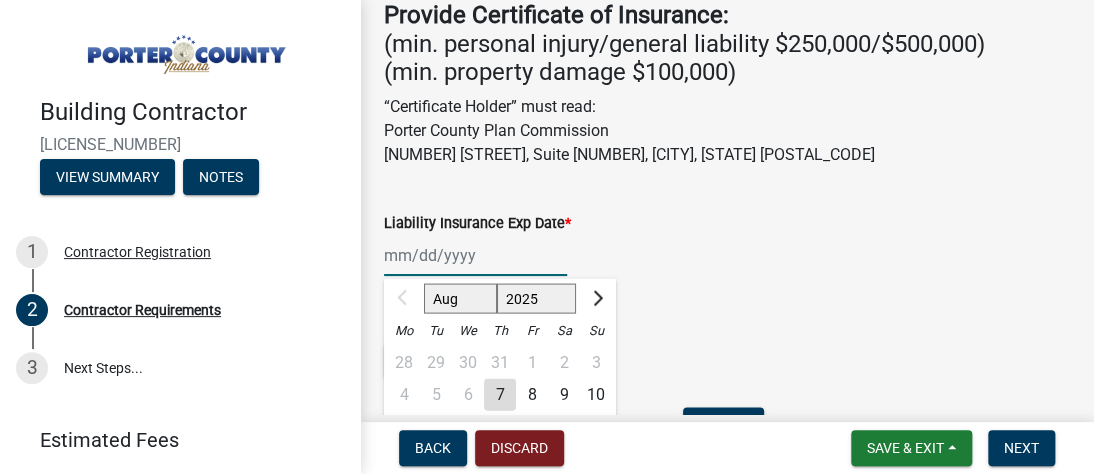 click on "Liability Insurance Exp Date  *" at bounding box center (475, 255) 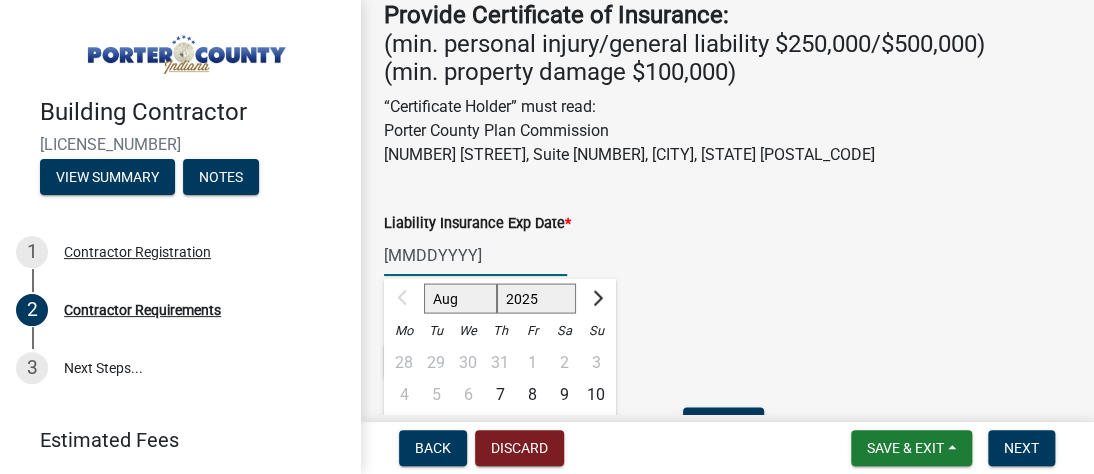 type on "[MMDDYYYY]" 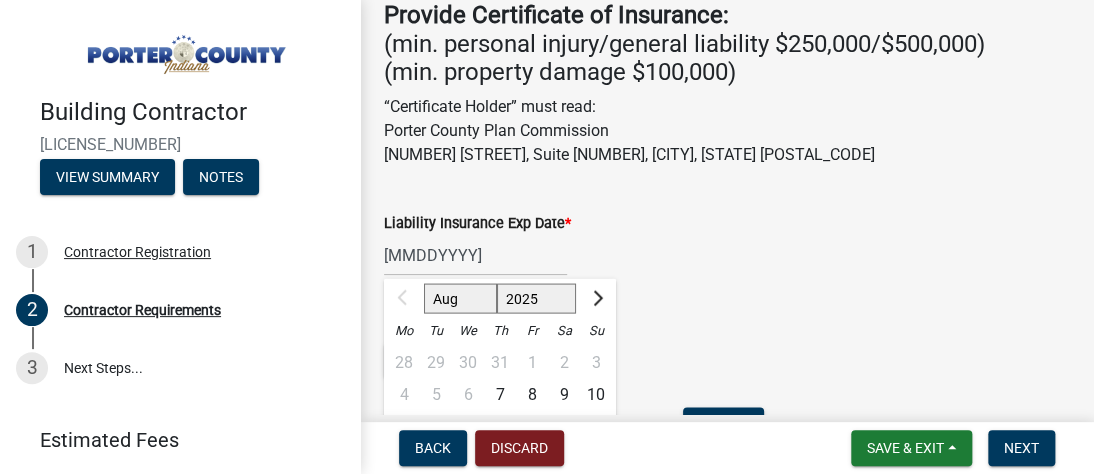 click on "12272025 Aug Sep Oct Nov Dec 2025 2026 2027 2028 2029 2030 2031 2032 2033 2034 2035 2036 2037 2038 2039 2040 2041 2042 2043 2044 2045 2046 2047 2048 2049 2050 2051 2052 2053 2054 2055 2056 2057 2058 2059 2060 2061 2062 2063 2064 2065 2066 2067 2068 2069 2070 2071 2072 2073 2074 2075 2076 2077 2078 2079 2080 2081 2082 2083 2084 2085 2086 2087 2088 2089 2090 2091 2092 2093 2094 2095 2096 2097 2098 2099 2100 2101 2102 2103 2104 2105 2106 2107 2108 2109 2110 2111 2112 2113 2114 2115 2116 2117 2118 2119 2120 2121 2122 2123 2124 2125 2126 2127 2128 2129 2130 2131 2132 2133 2134 2135 2136 2137 2138 2139 2140 2141 2142 2143 2144 2145 2146 2147 2148 2149 2150 2151 2152 2153 2154 2155 2156 2157 2158 2159 2160 2161 2162 2163 2164 2165 2166 2167 2168 2169 2170 2171 2172 2173 2174 2175 2176 2177 2178 2179 2180 2181 2182 2183 2184 2185 2186 2187 2188 2189 2190 2191 2192 2193 2194 2195 2196 2197 2198 2199 2200 2201 2202 2203 2204 2205 2206 2207 2208 2209 2210 2211 2212 2213 2214 2215 2216 2217 2218 2219 2220 2221 2222 2223" 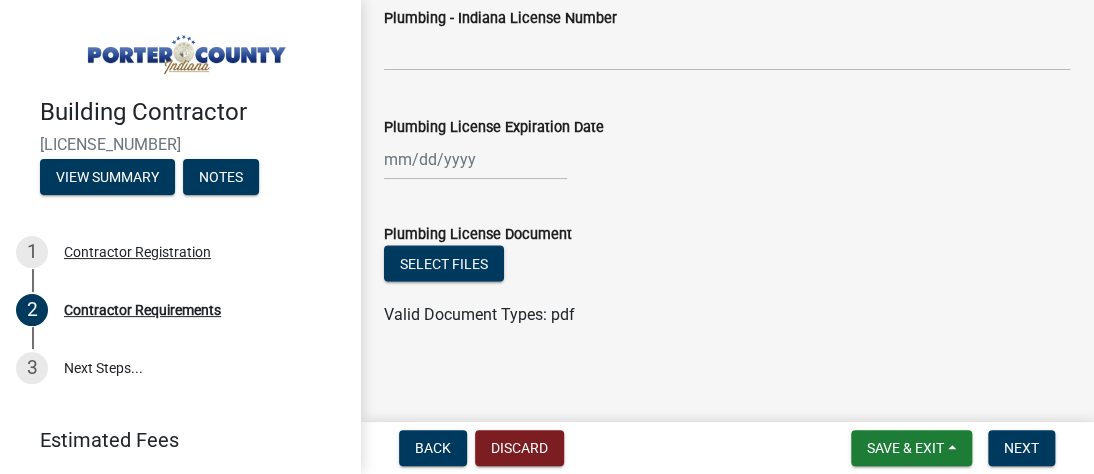 scroll, scrollTop: 1420, scrollLeft: 0, axis: vertical 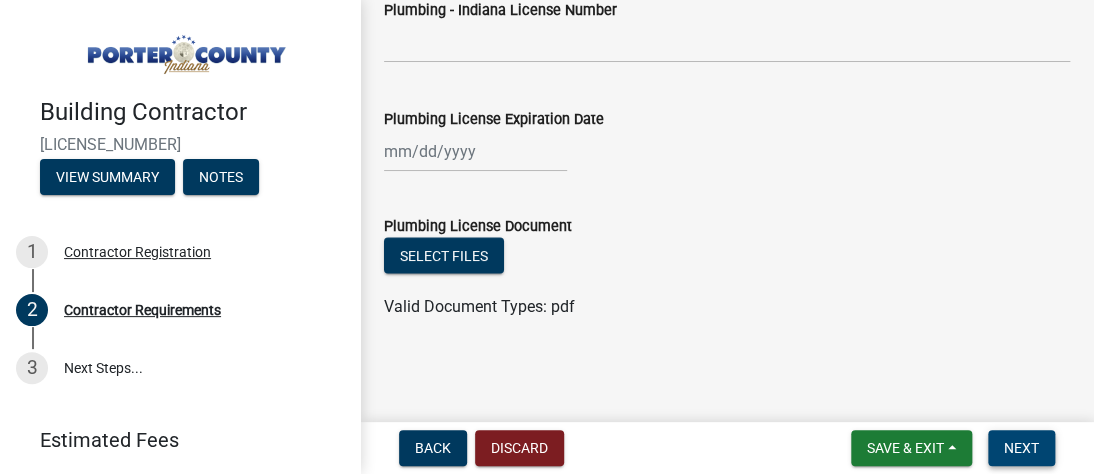 click on "Next" at bounding box center (1021, 448) 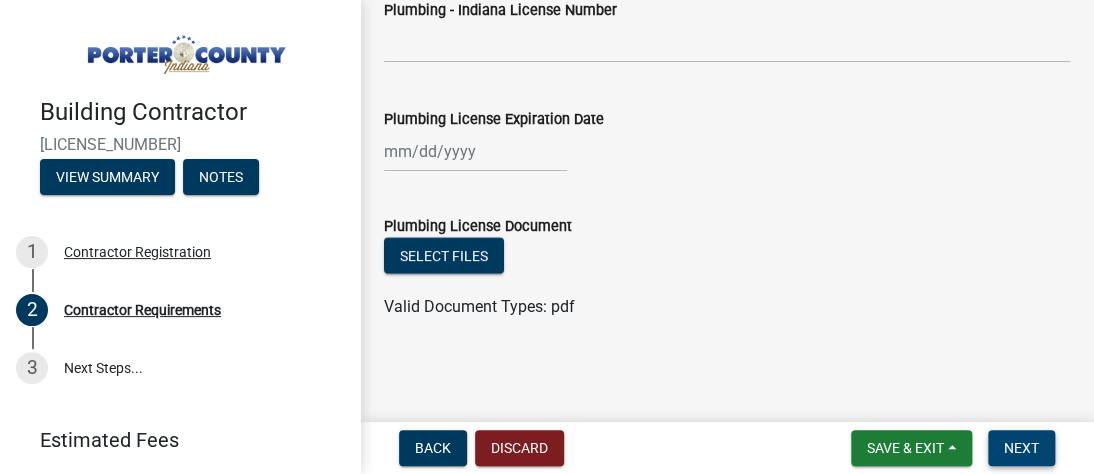 click on "Next" at bounding box center [1021, 448] 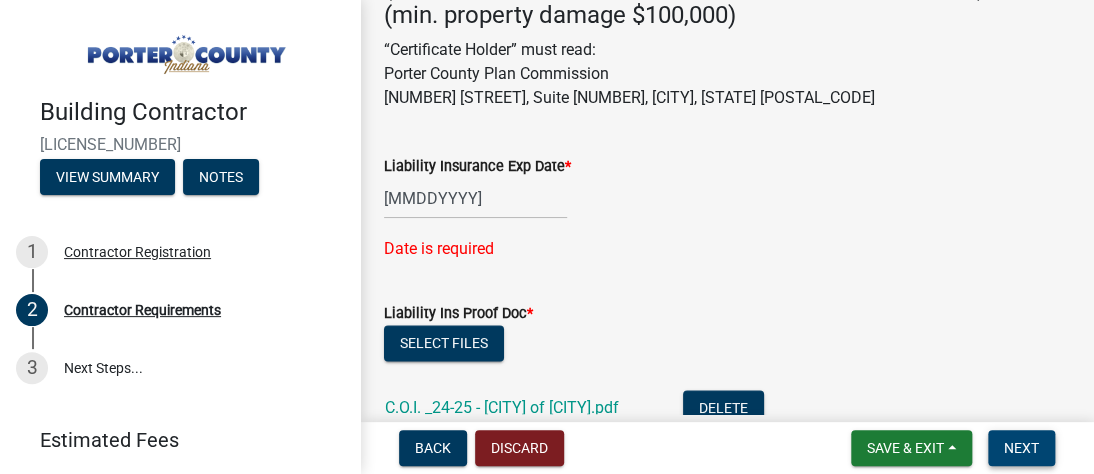 scroll, scrollTop: 851, scrollLeft: 0, axis: vertical 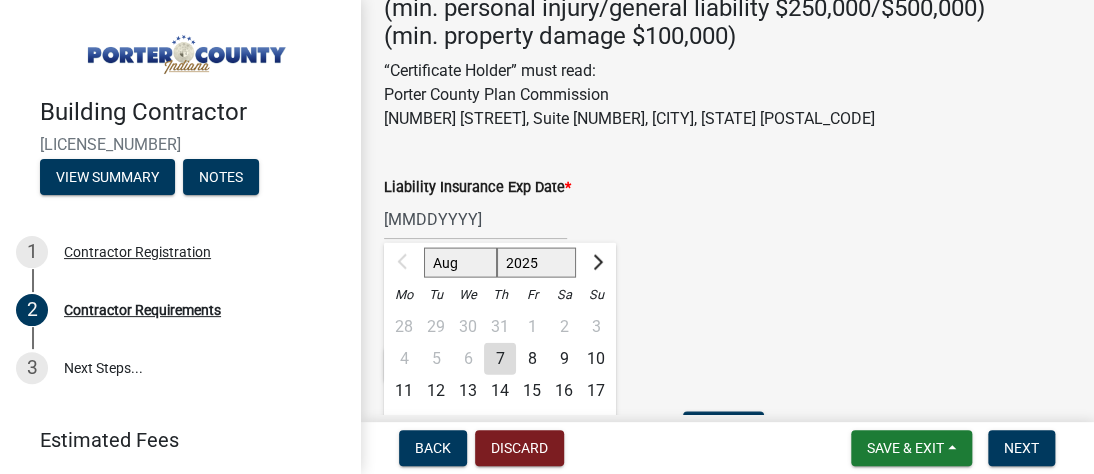 click on "12272025 Aug Sep Oct Nov Dec 2025 2026 2027 2028 2029 2030 2031 2032 2033 2034 2035 2036 2037 2038 2039 2040 2041 2042 2043 2044 2045 2046 2047 2048 2049 2050 2051 2052 2053 2054 2055 2056 2057 2058 2059 2060 2061 2062 2063 2064 2065 2066 2067 2068 2069 2070 2071 2072 2073 2074 2075 2076 2077 2078 2079 2080 2081 2082 2083 2084 2085 2086 2087 2088 2089 2090 2091 2092 2093 2094 2095 2096 2097 2098 2099 2100 2101 2102 2103 2104 2105 2106 2107 2108 2109 2110 2111 2112 2113 2114 2115 2116 2117 2118 2119 2120 2121 2122 2123 2124 2125 2126 2127 2128 2129 2130 2131 2132 2133 2134 2135 2136 2137 2138 2139 2140 2141 2142 2143 2144 2145 2146 2147 2148 2149 2150 2151 2152 2153 2154 2155 2156 2157 2158 2159 2160 2161 2162 2163 2164 2165 2166 2167 2168 2169 2170 2171 2172 2173 2174 2175 2176 2177 2178 2179 2180 2181 2182 2183 2184 2185 2186 2187 2188 2189 2190 2191 2192 2193 2194 2195 2196 2197 2198 2199 2200 2201 2202 2203 2204 2205 2206 2207 2208 2209 2210 2211 2212 2213 2214 2215 2216 2217 2218 2219 2220 2221 2222 2223" 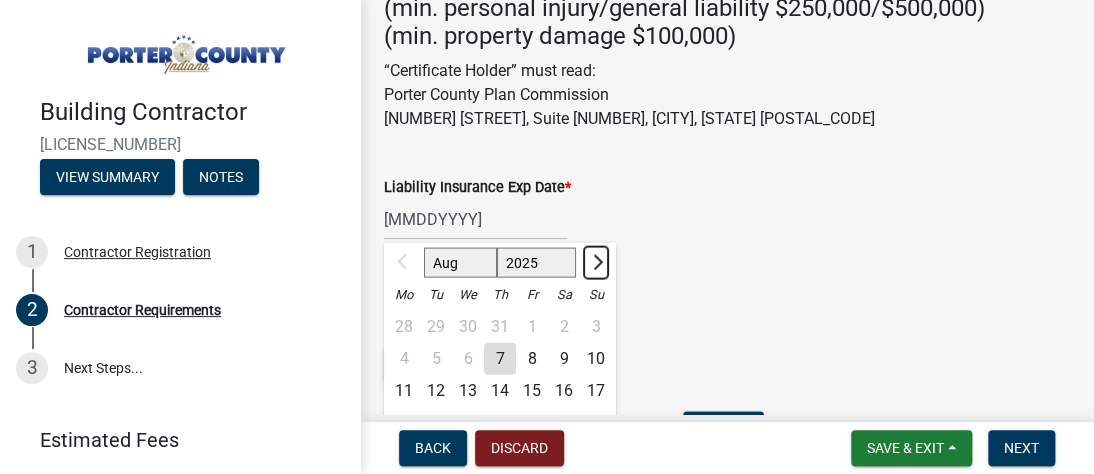 click 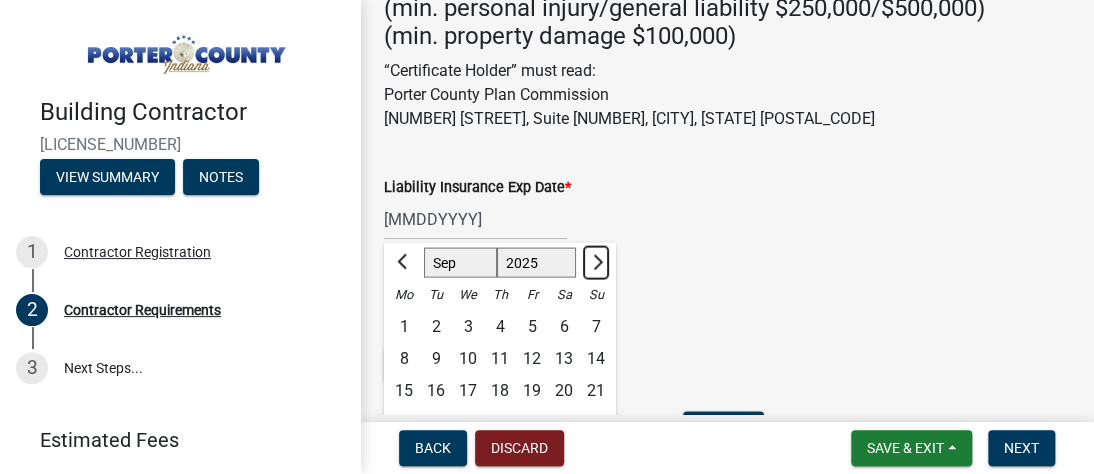 click 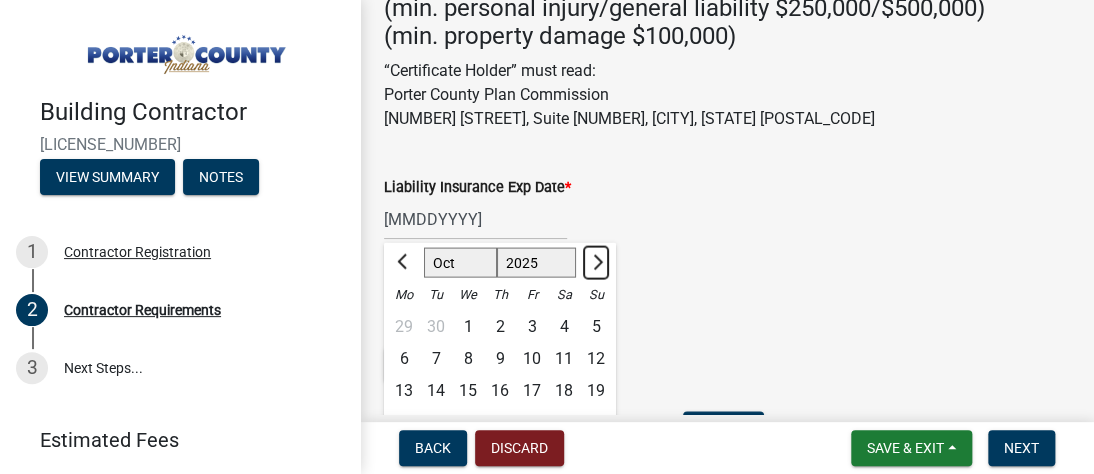 click 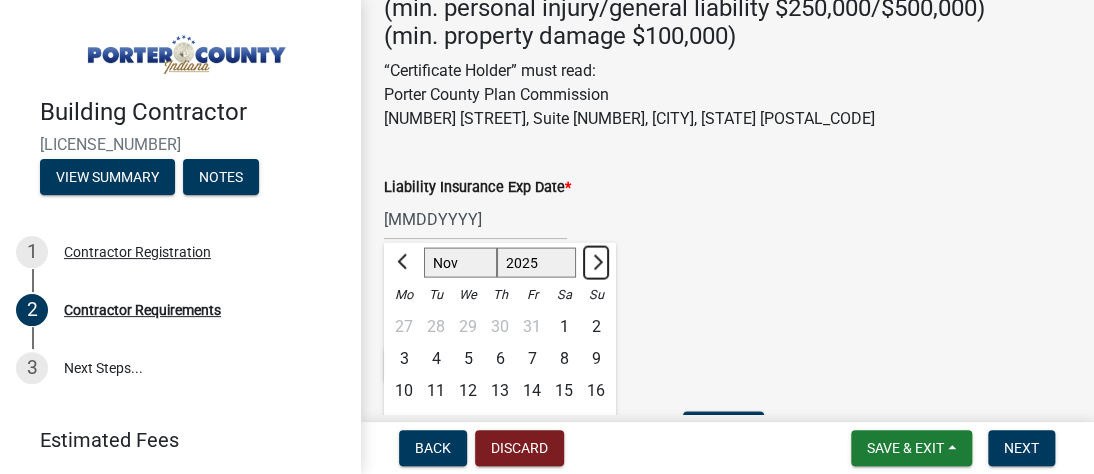 click 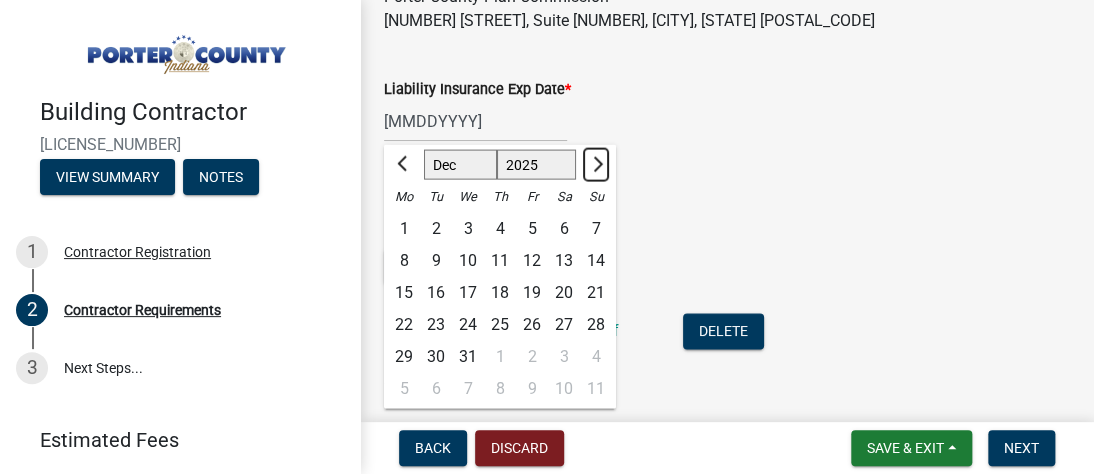 scroll, scrollTop: 951, scrollLeft: 0, axis: vertical 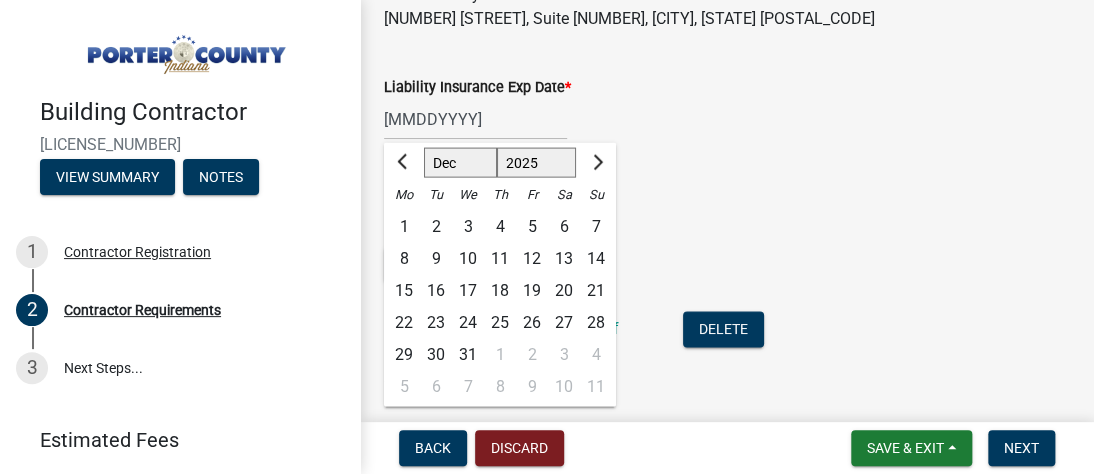 click on "27" 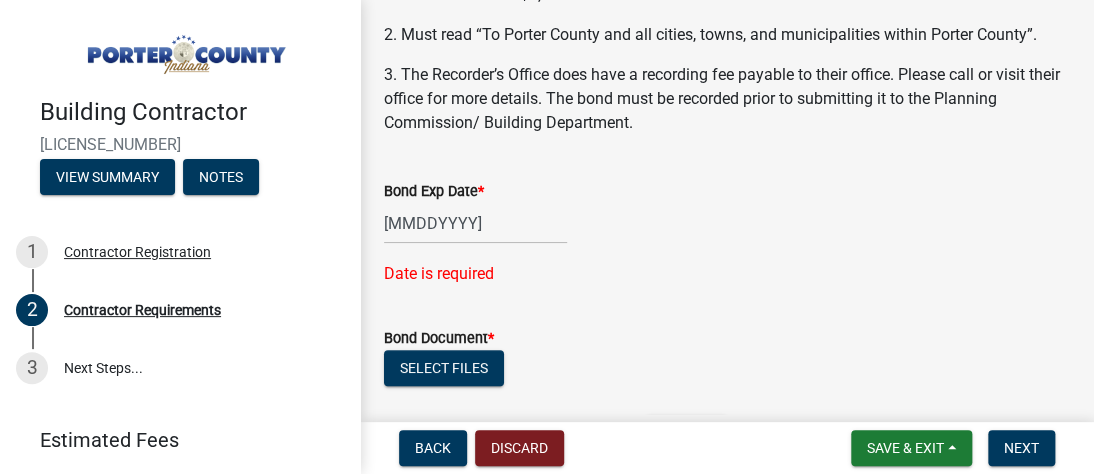 scroll, scrollTop: 276, scrollLeft: 0, axis: vertical 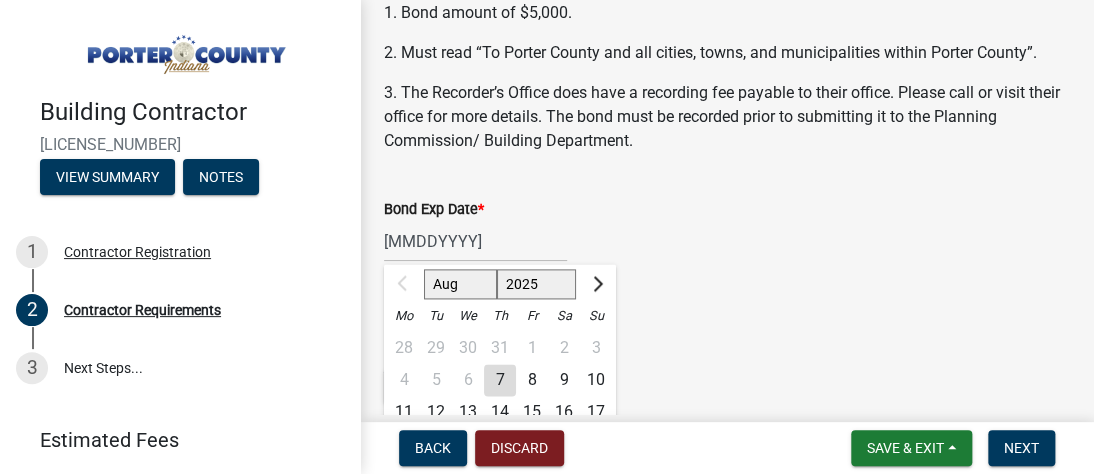 drag, startPoint x: 393, startPoint y: 256, endPoint x: 403, endPoint y: 255, distance: 10.049875 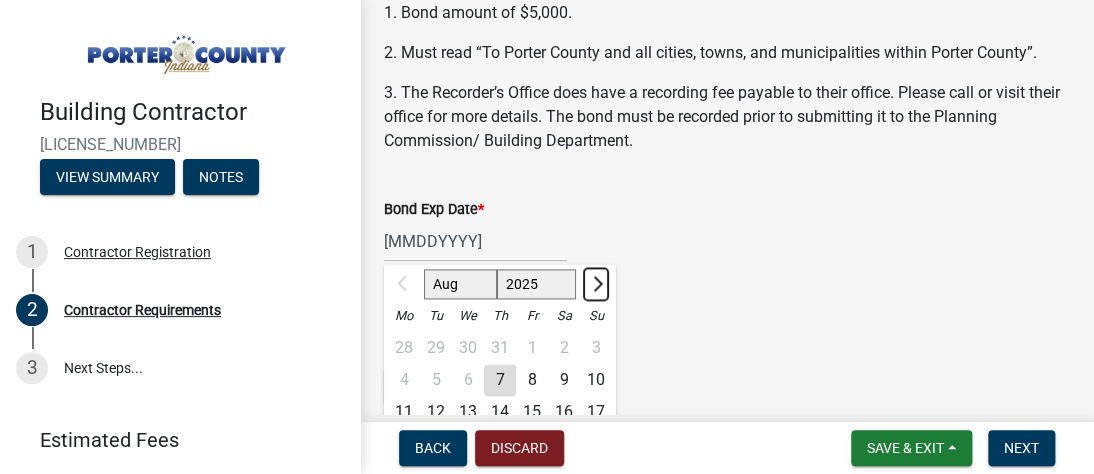 click 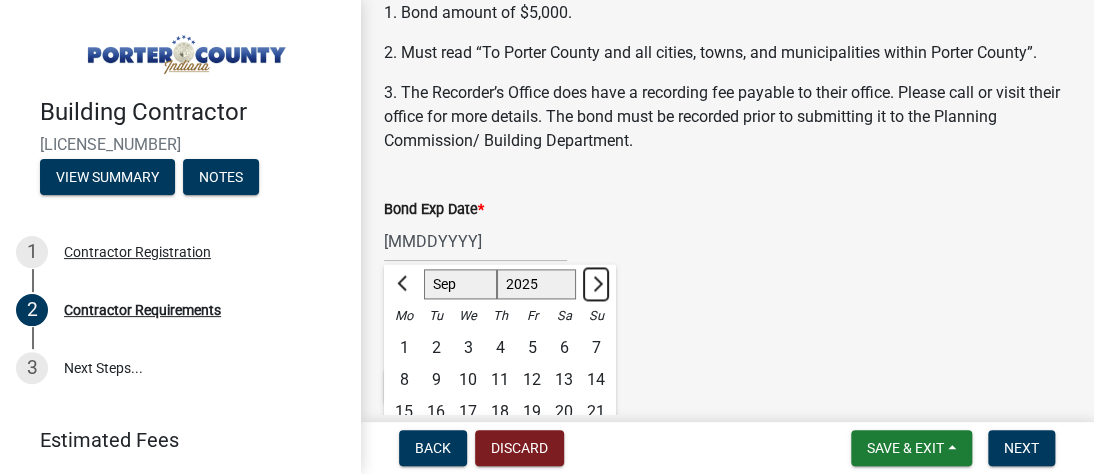 click 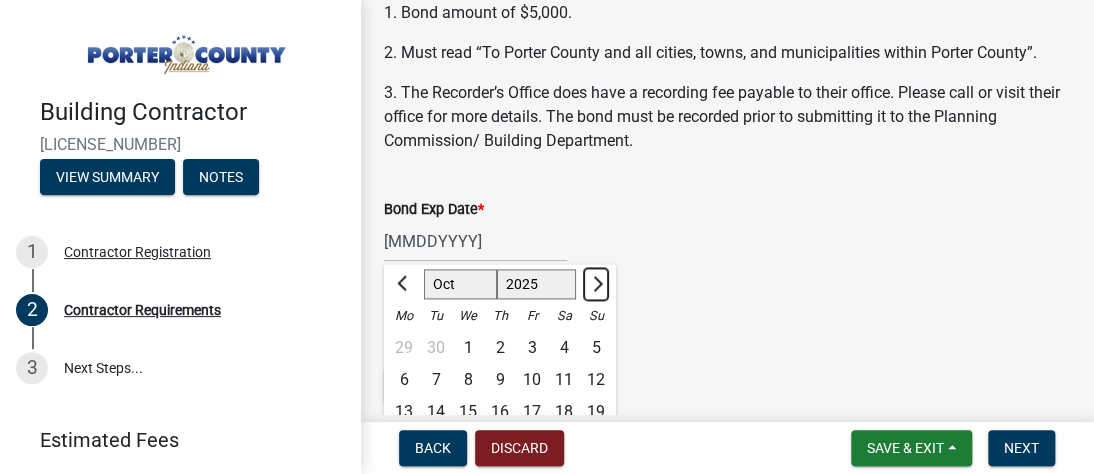 click 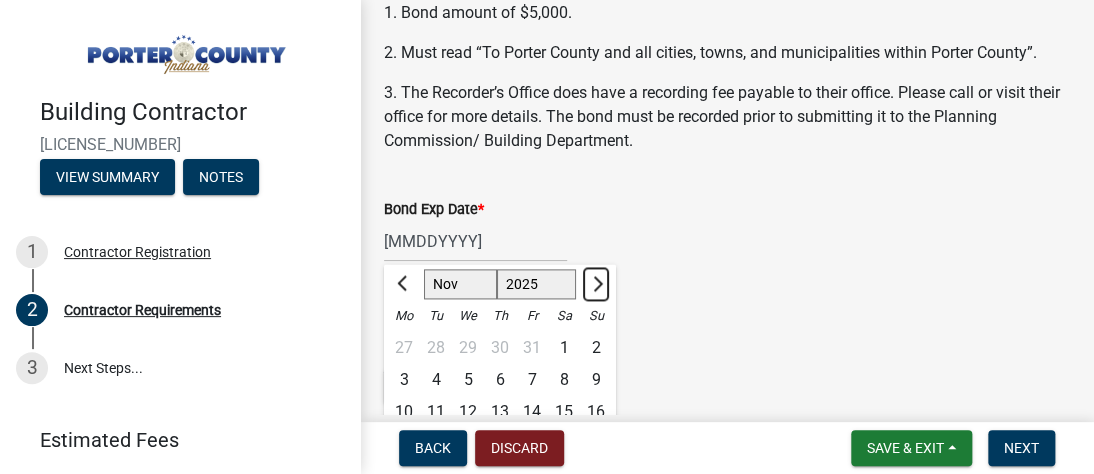 click 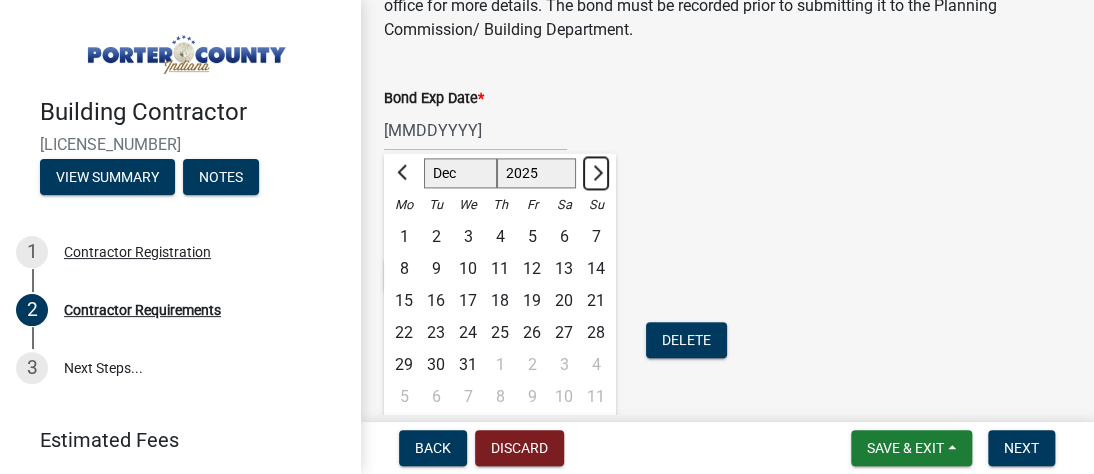 scroll, scrollTop: 400, scrollLeft: 0, axis: vertical 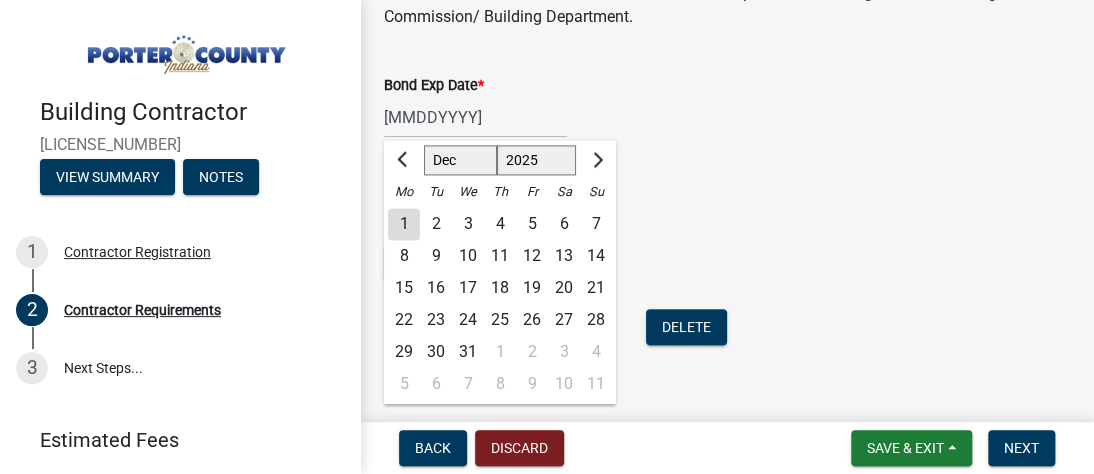 click on "21" 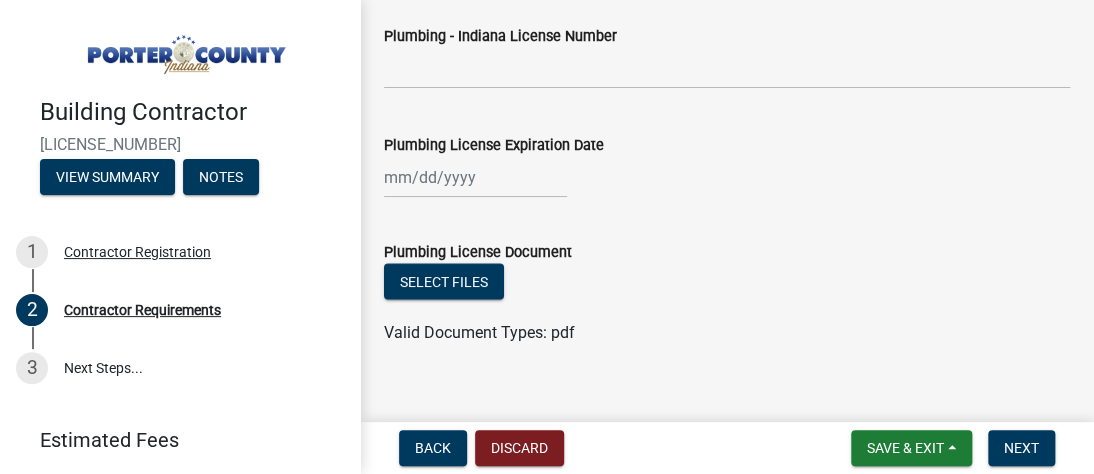 scroll, scrollTop: 1420, scrollLeft: 0, axis: vertical 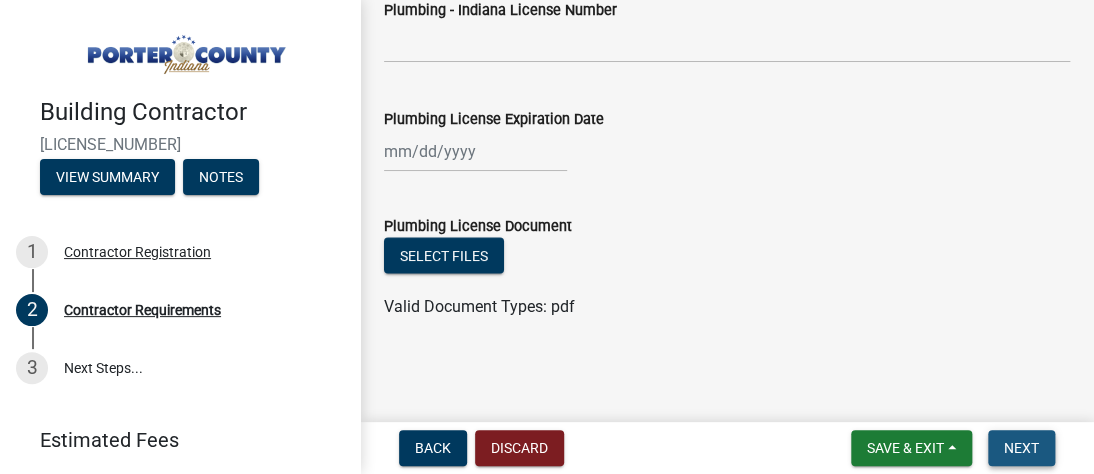 click on "Next" at bounding box center [1021, 448] 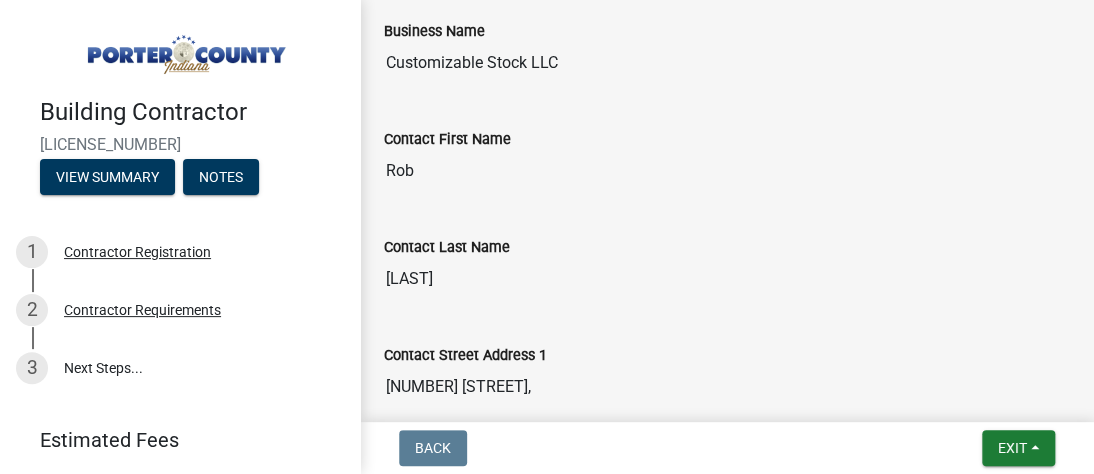 scroll, scrollTop: 550, scrollLeft: 0, axis: vertical 